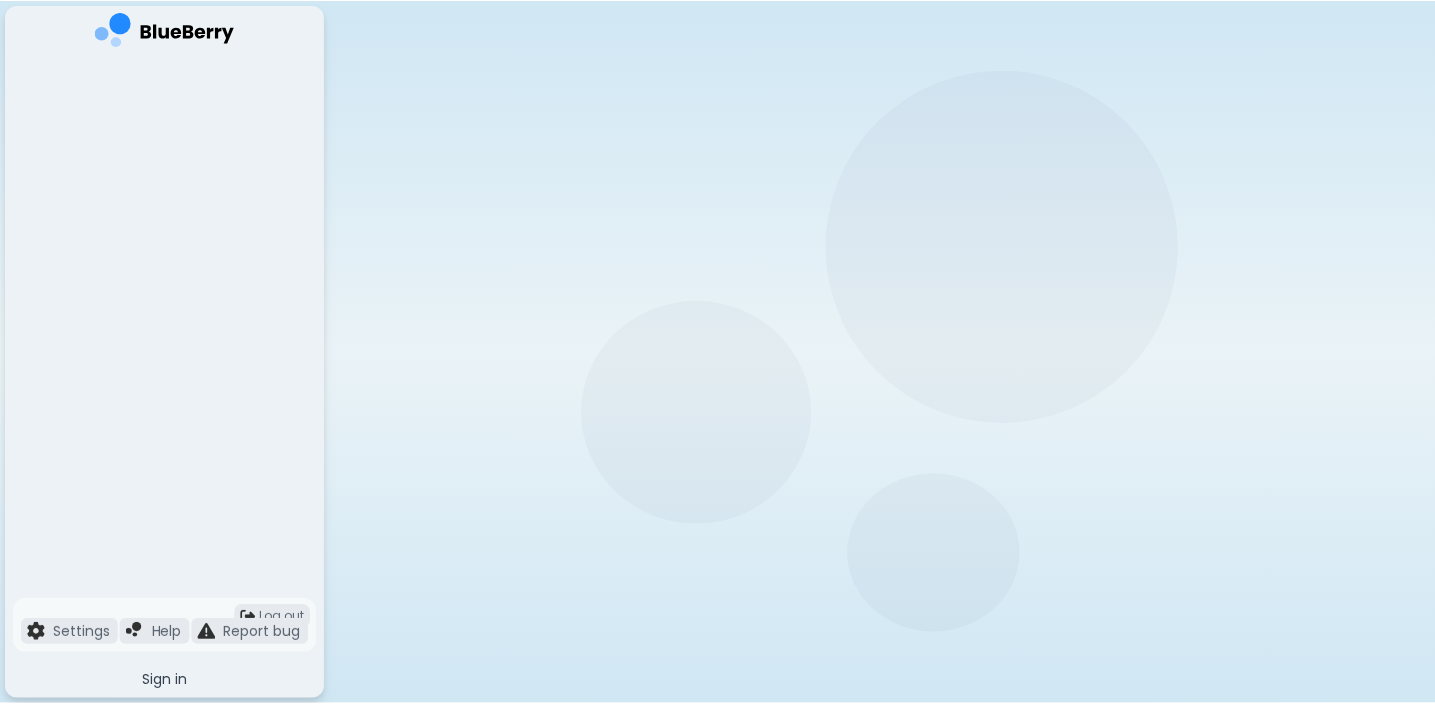 scroll, scrollTop: 0, scrollLeft: 0, axis: both 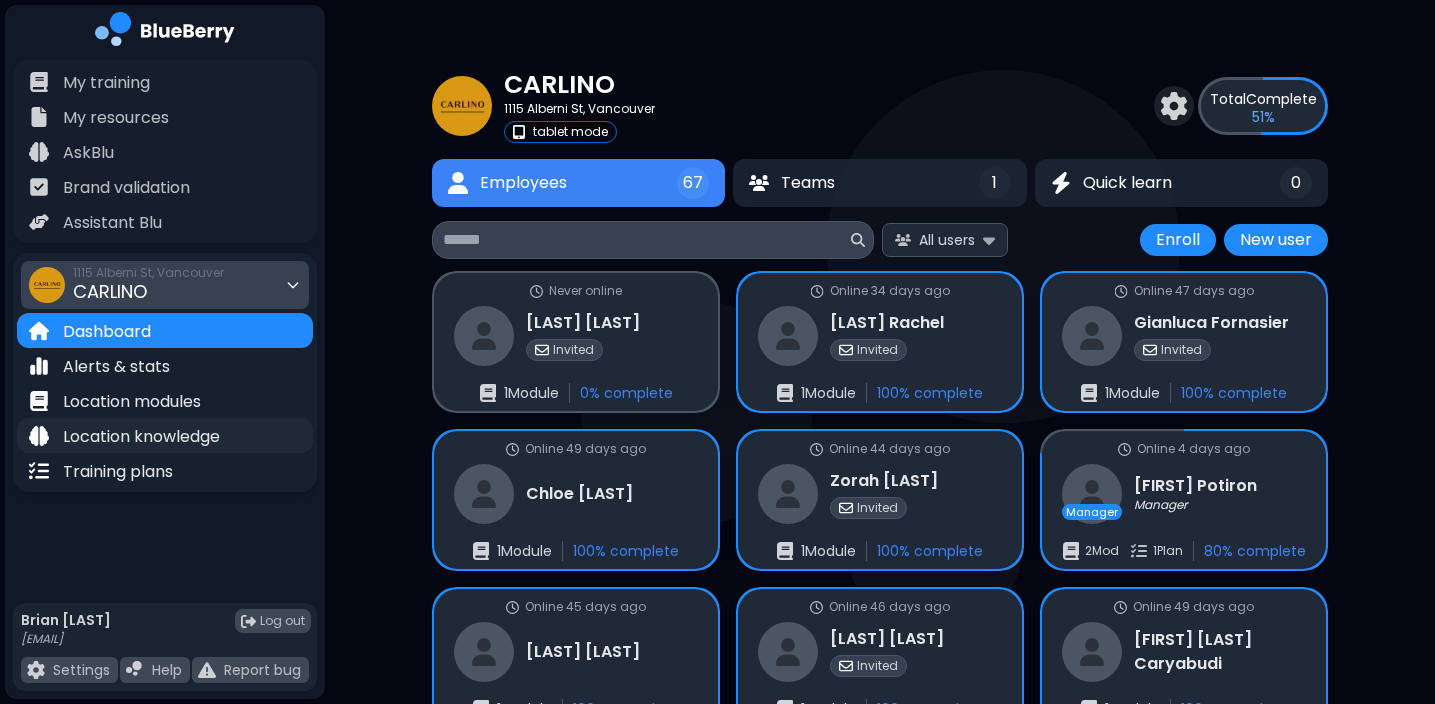 click on "Location knowledge" at bounding box center [141, 437] 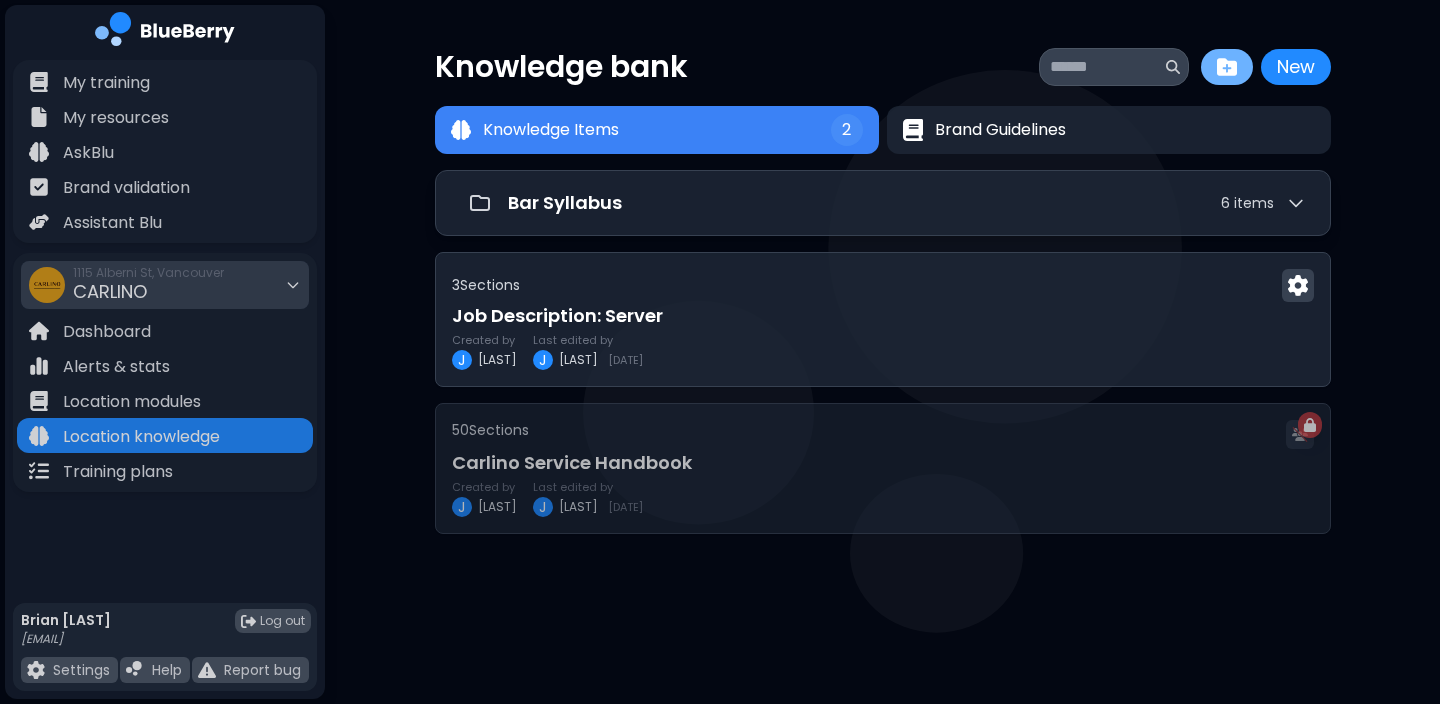 click at bounding box center [1227, 67] 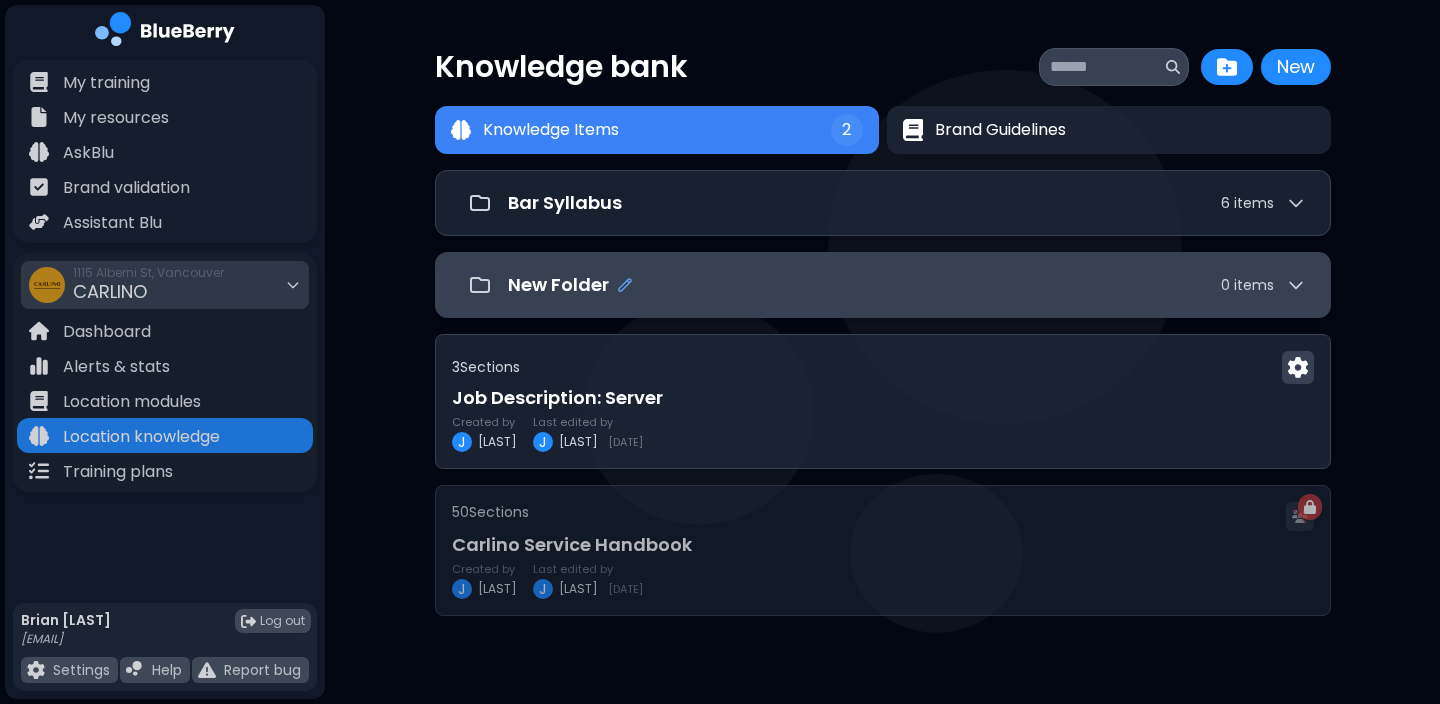 click 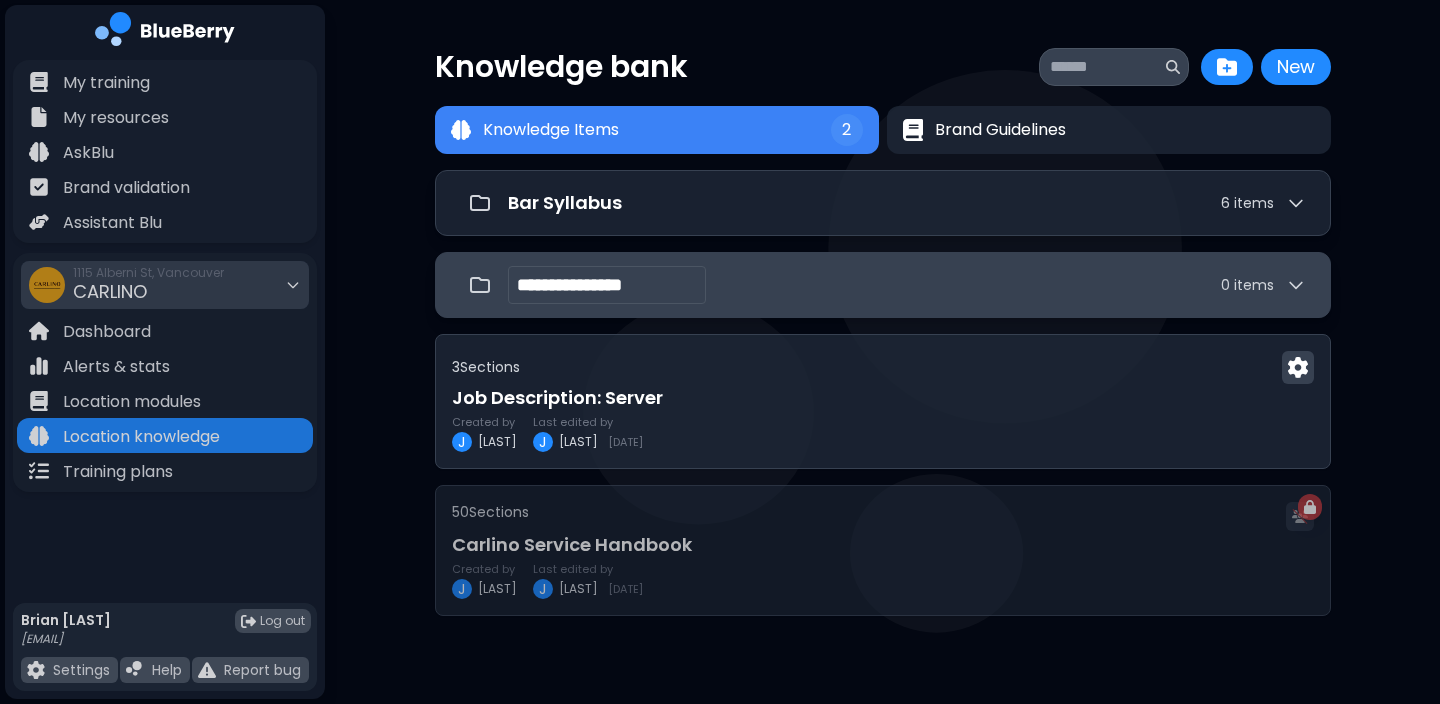 type on "**********" 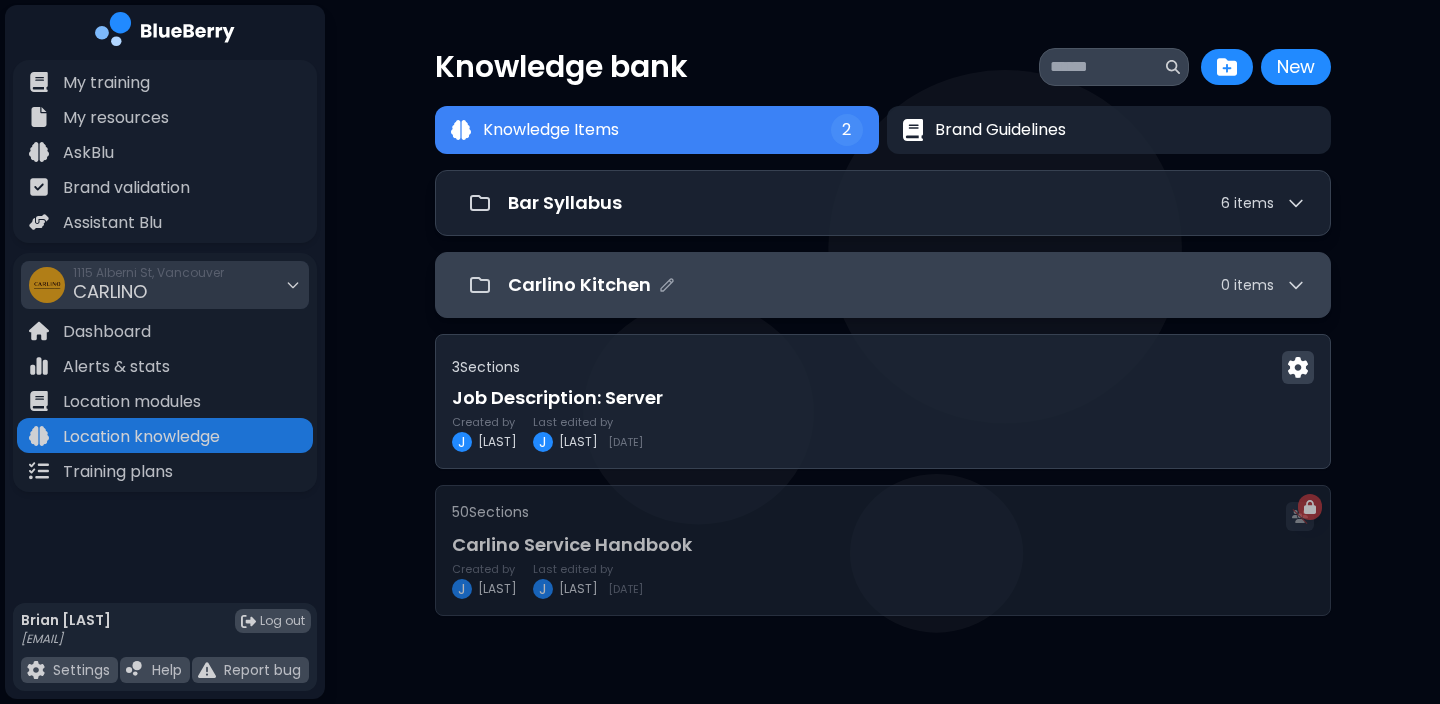 click on "Carlino Kitchen 0   item s" at bounding box center [907, 285] 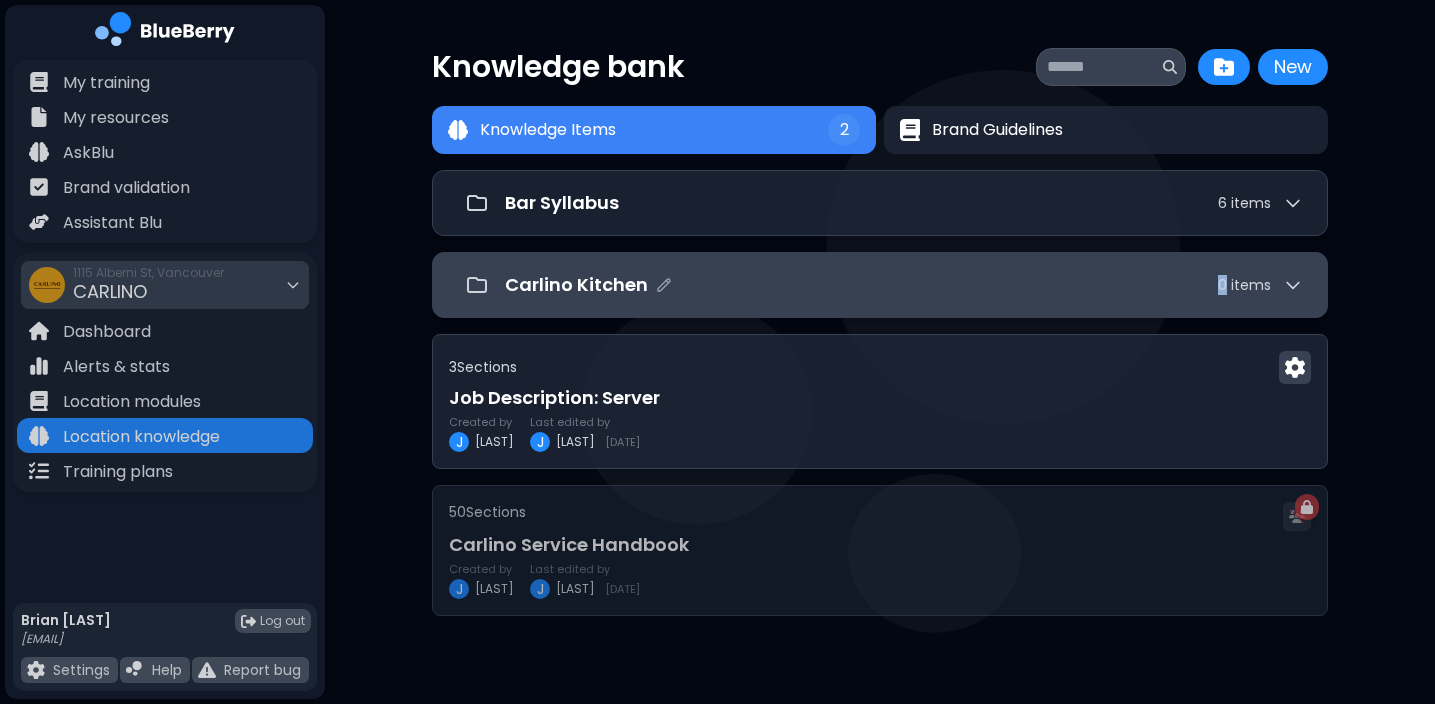 click on "Carlino Kitchen 0   item s" at bounding box center [904, 285] 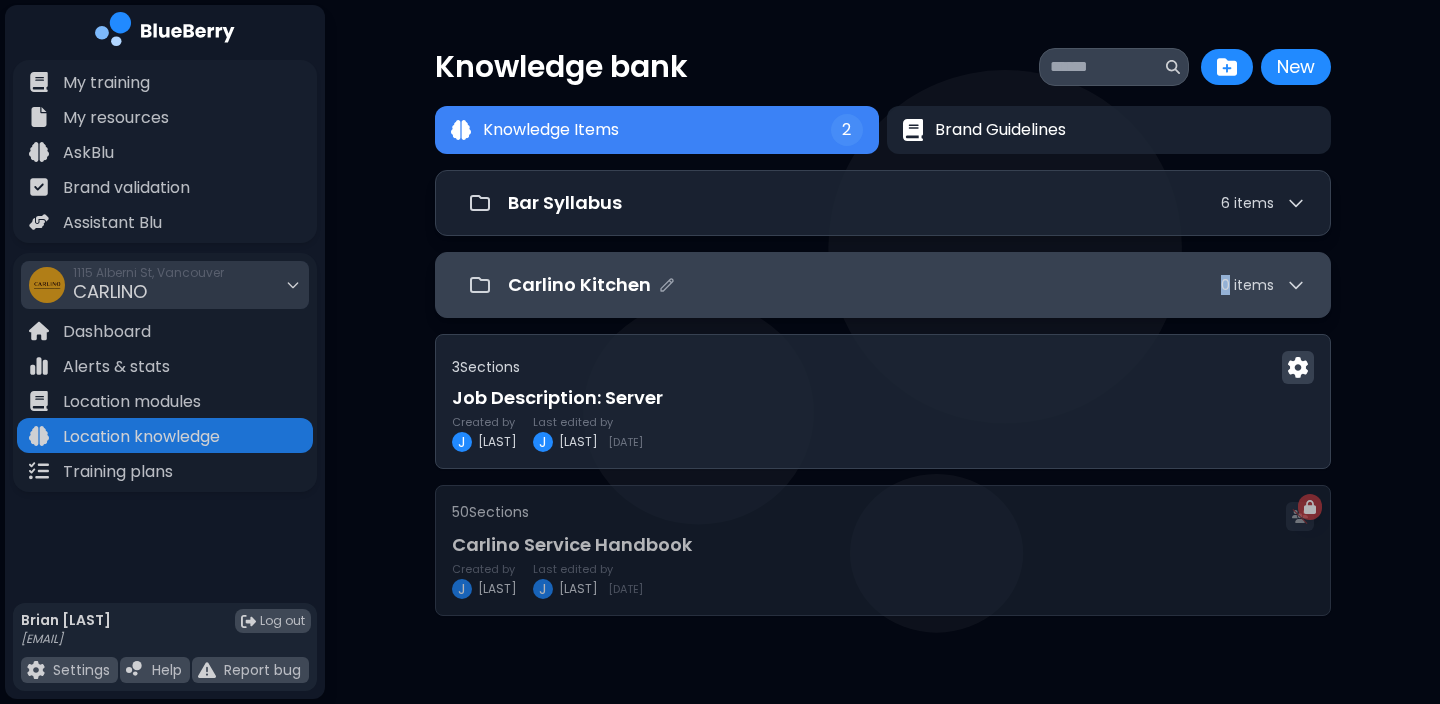 click on "Carlino Kitchen 0   item s" at bounding box center [907, 285] 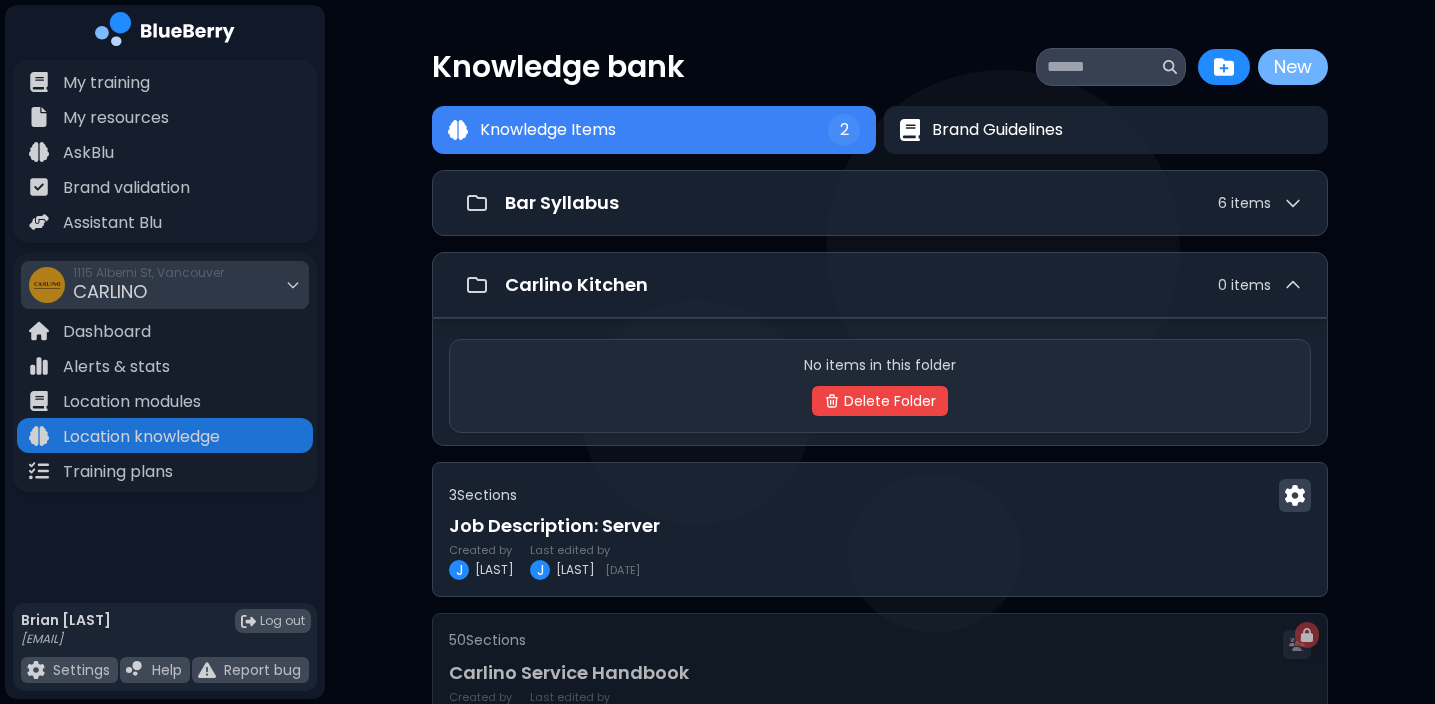click on "New" at bounding box center [1293, 67] 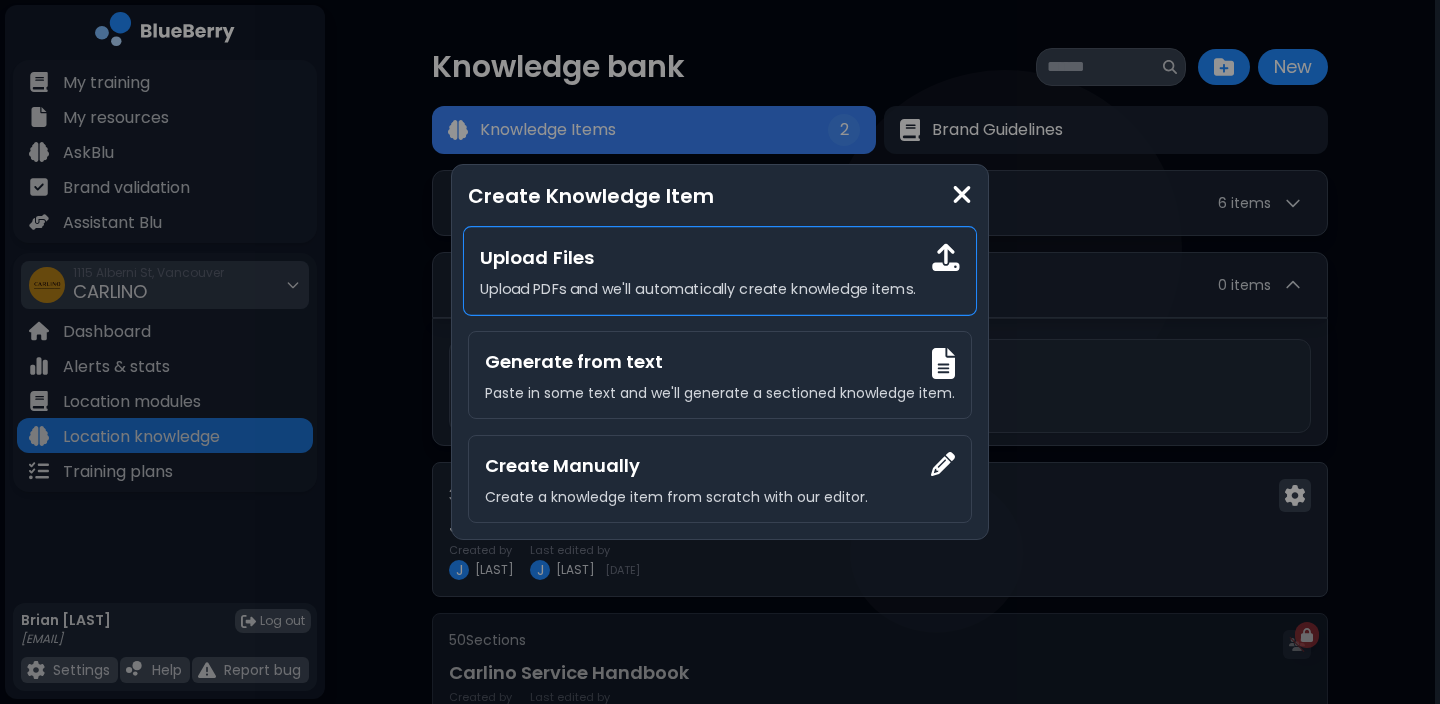 click on "Upload Files Upload PDFs and we'll automatically create knowledge items." at bounding box center (720, 271) 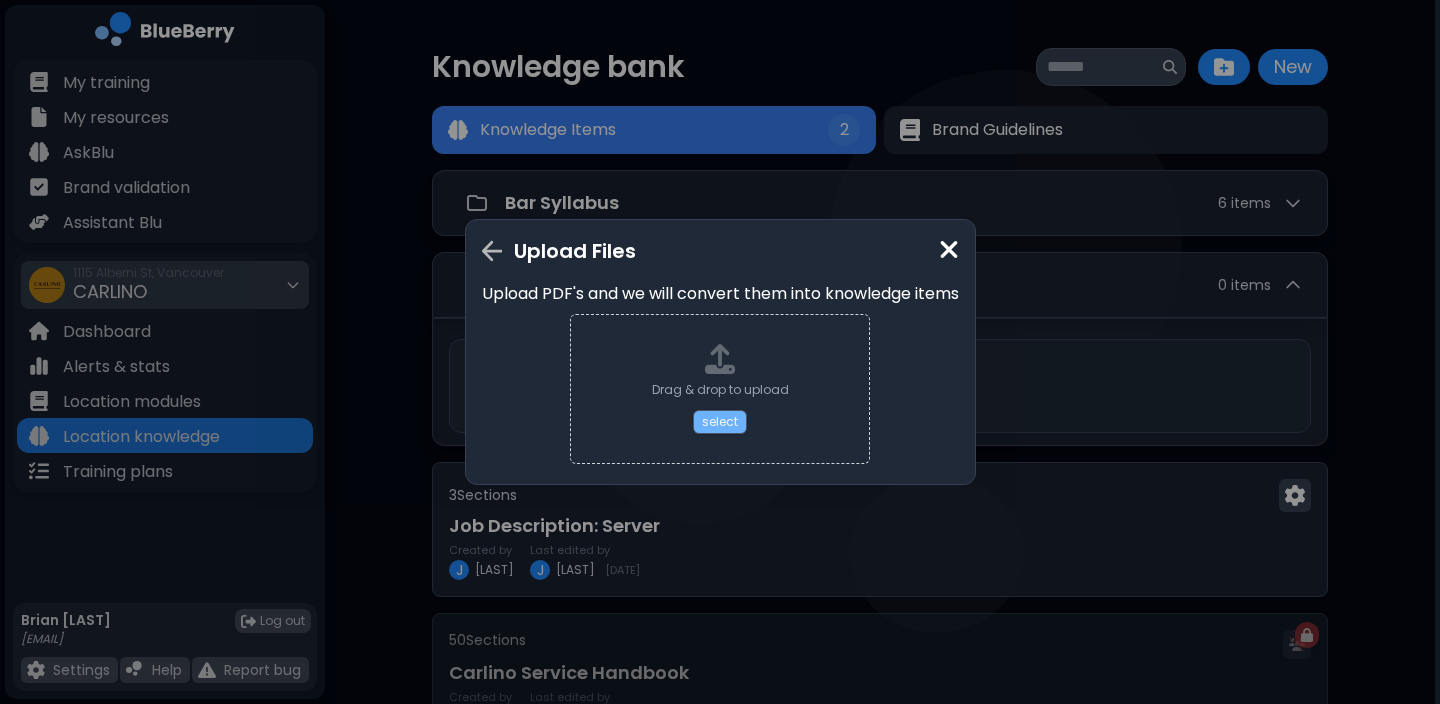 click on "select" at bounding box center [720, 422] 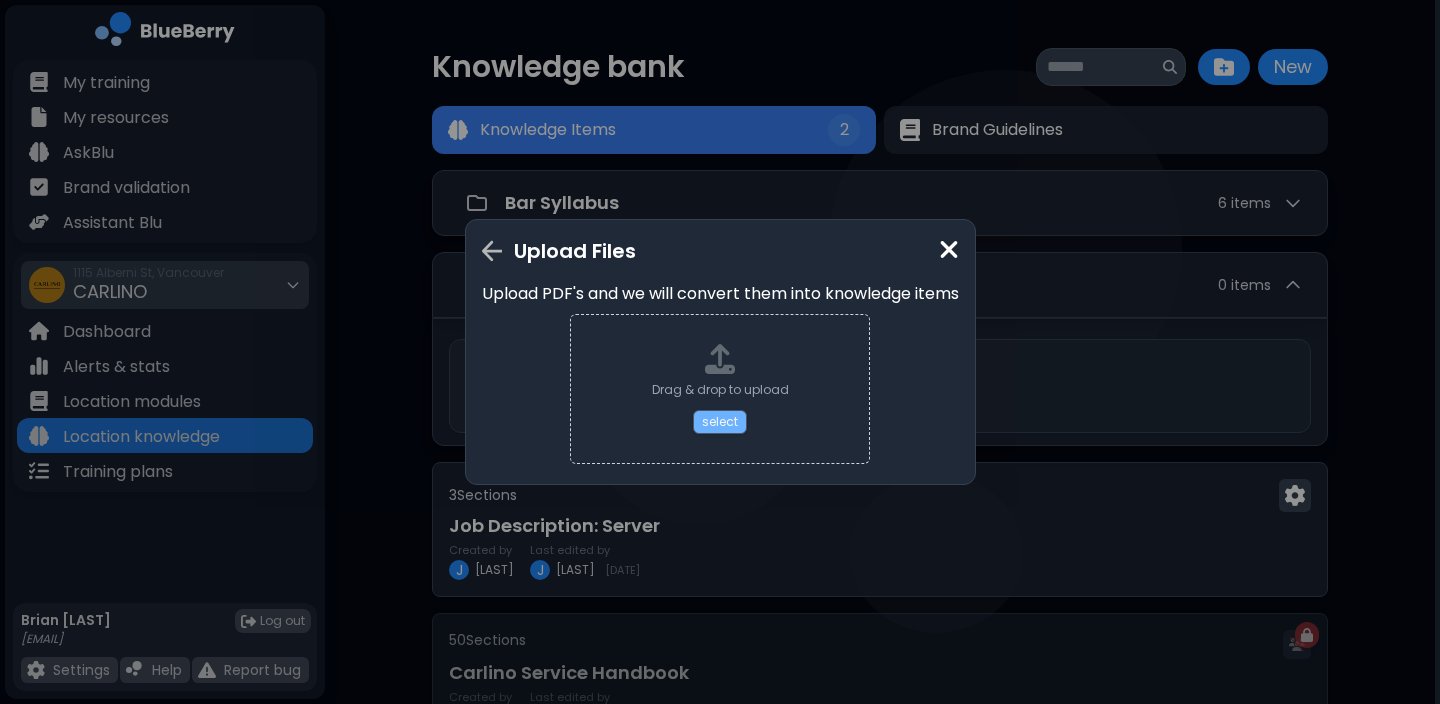 click on "select" at bounding box center (720, 422) 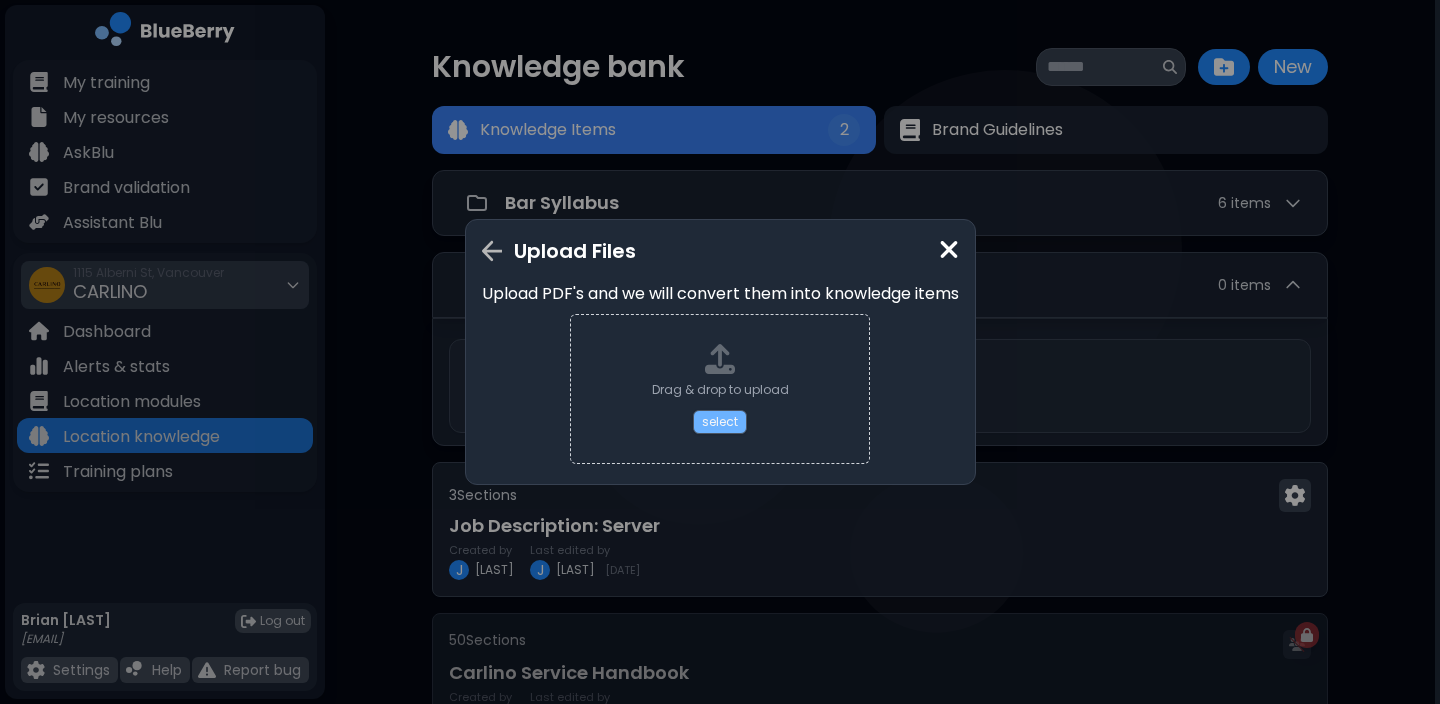 type on "**********" 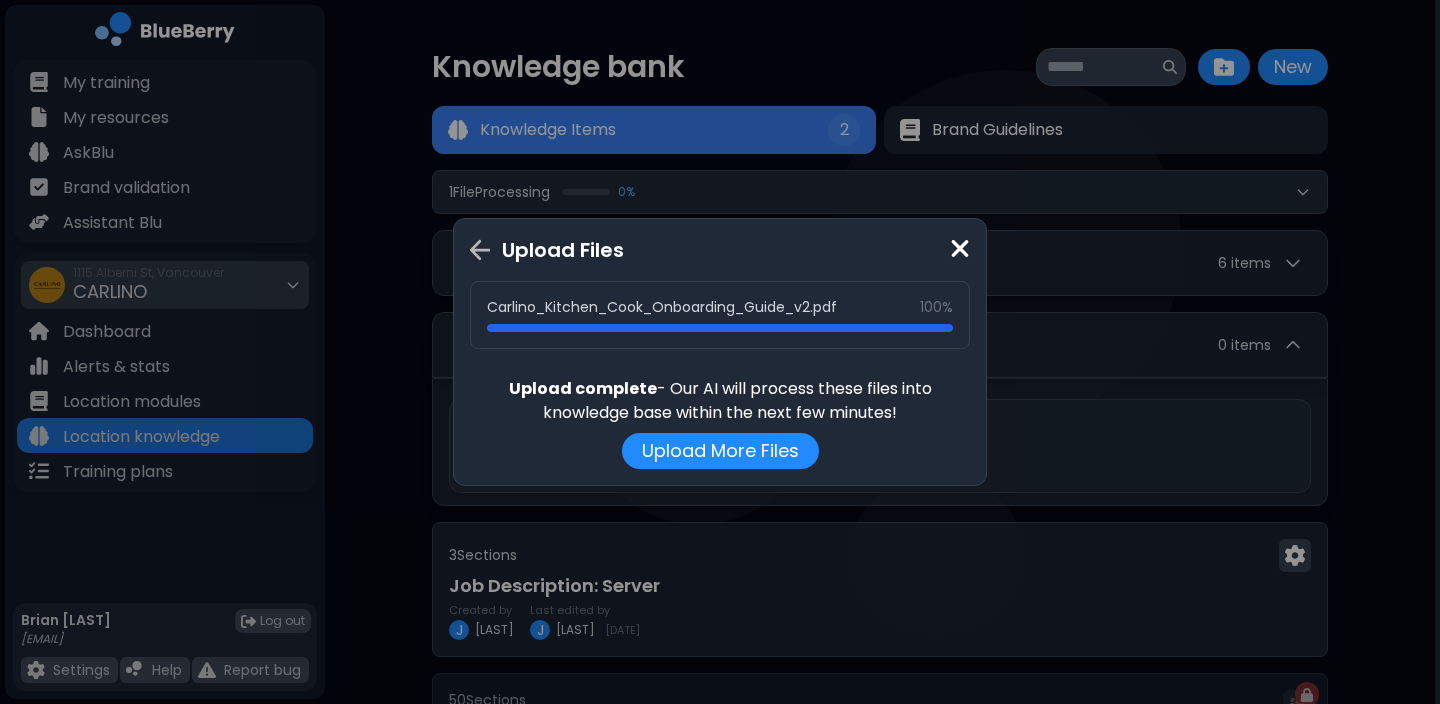 click on "Upload Files Carlino_Kitchen_Cook_Onboarding_Guide_v2.pdf 100% Upload complete - Our AI will process these files into knowledge base within the next few minutes! Upload More Files" at bounding box center [720, 352] 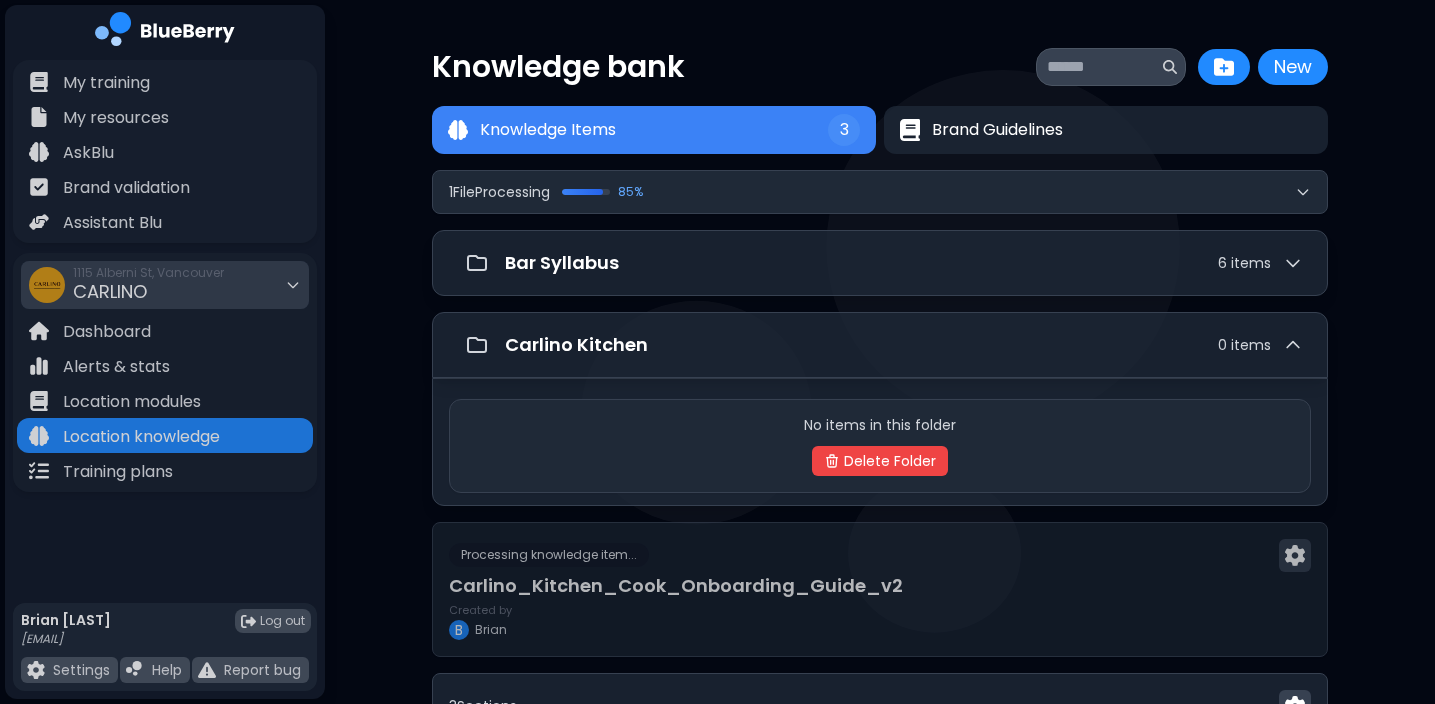 click on "1  File  Processing 85 %" at bounding box center [880, 192] 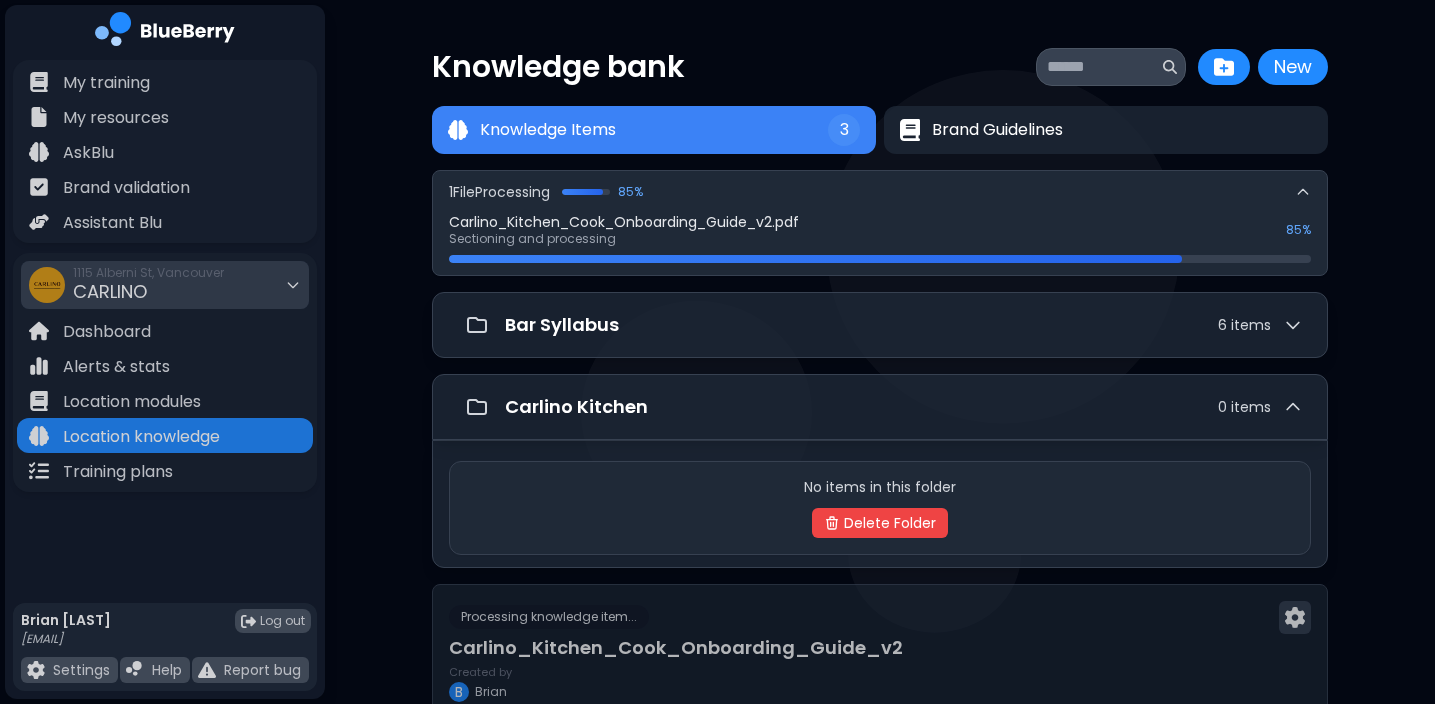 drag, startPoint x: 934, startPoint y: 179, endPoint x: 1001, endPoint y: 500, distance: 327.91766 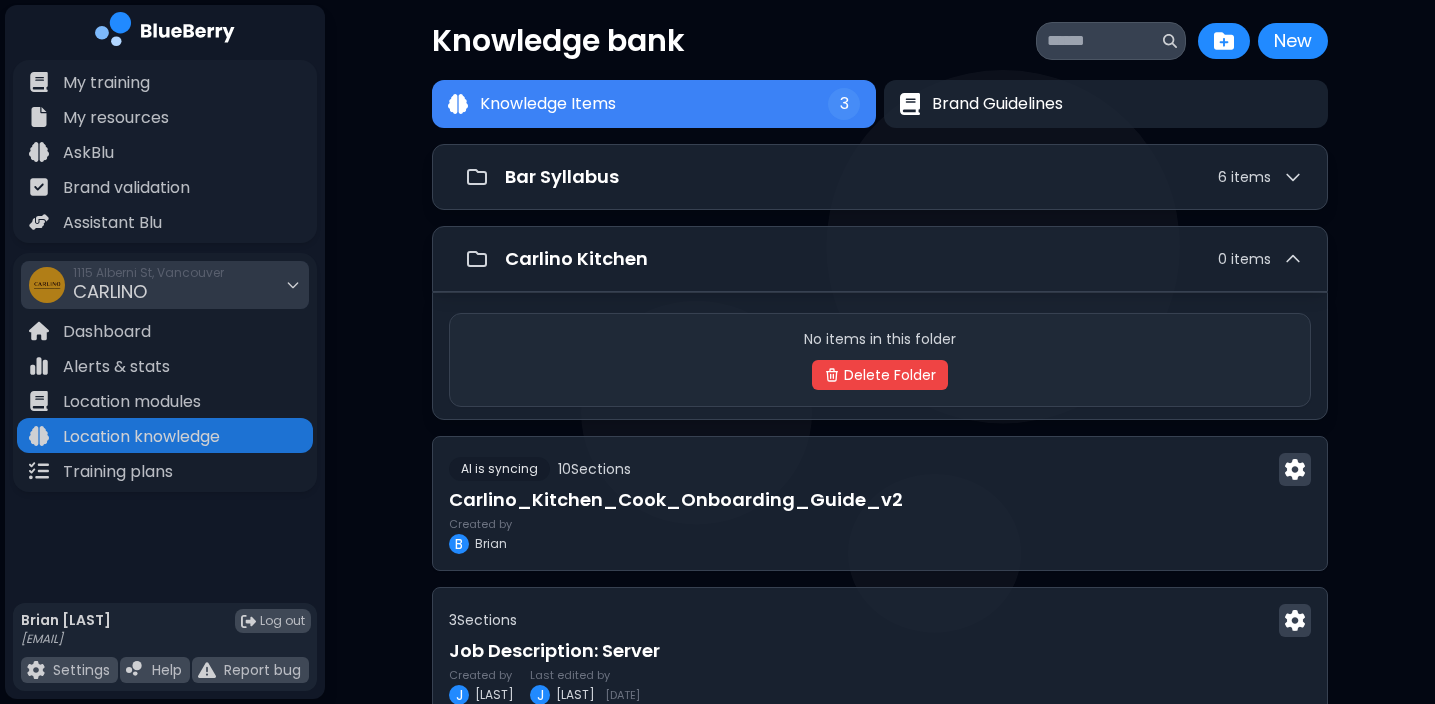 scroll, scrollTop: 34, scrollLeft: 0, axis: vertical 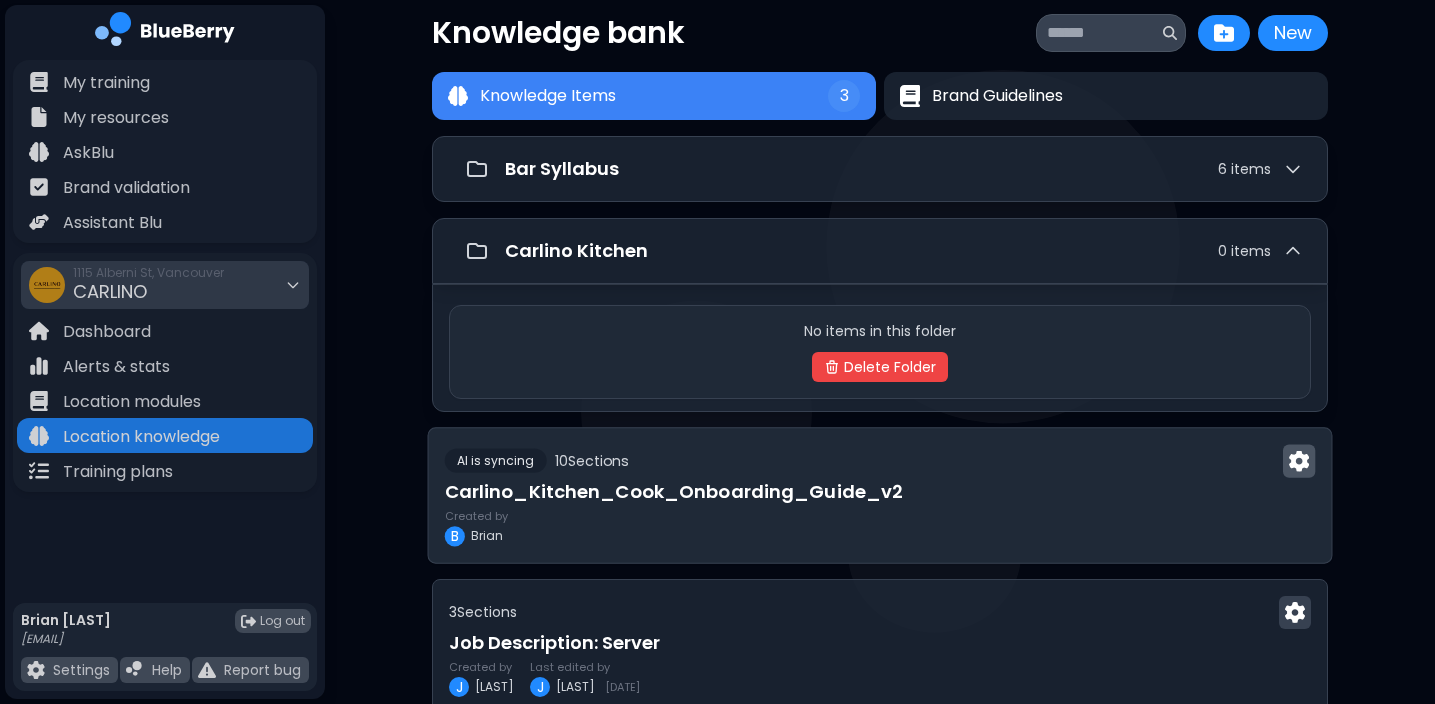 click at bounding box center (1299, 461) 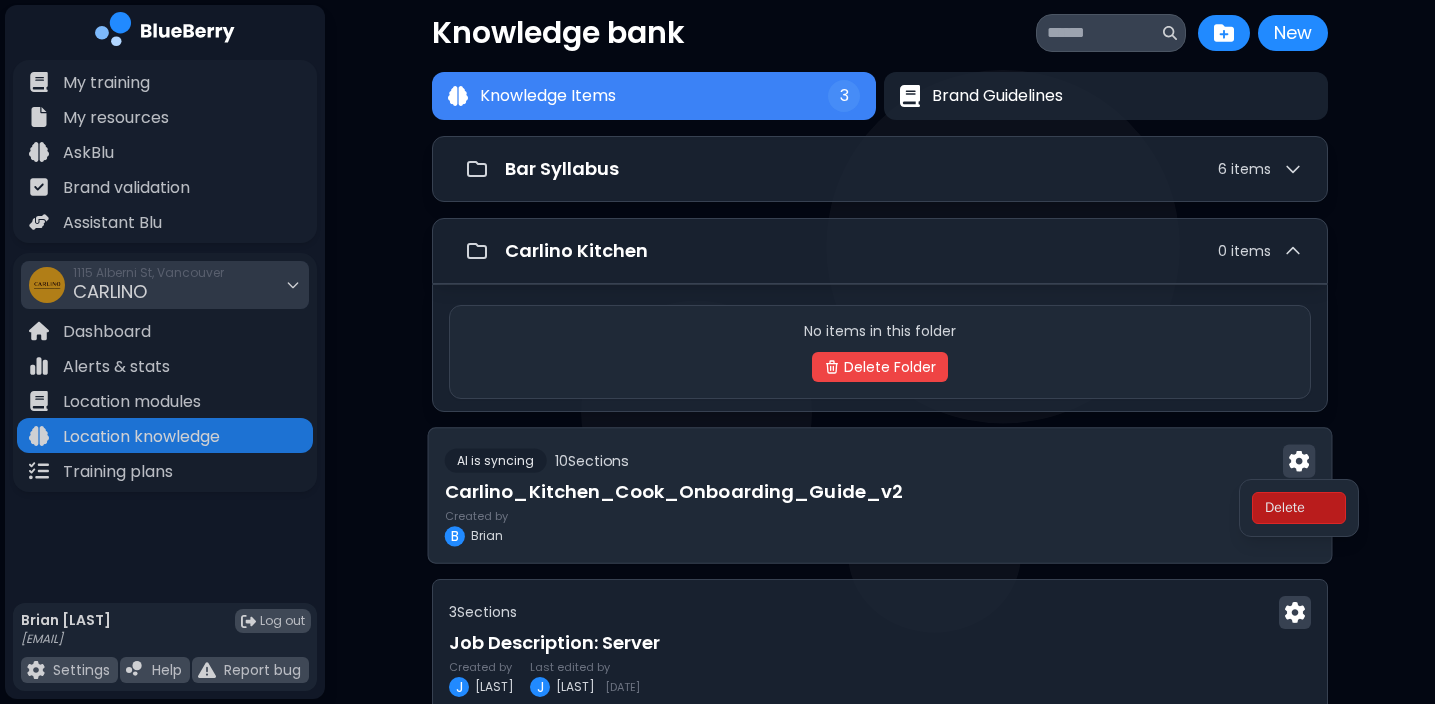 click on "Carlino_Kitchen_Cook_Onboarding_Guide_v2" at bounding box center (880, 492) 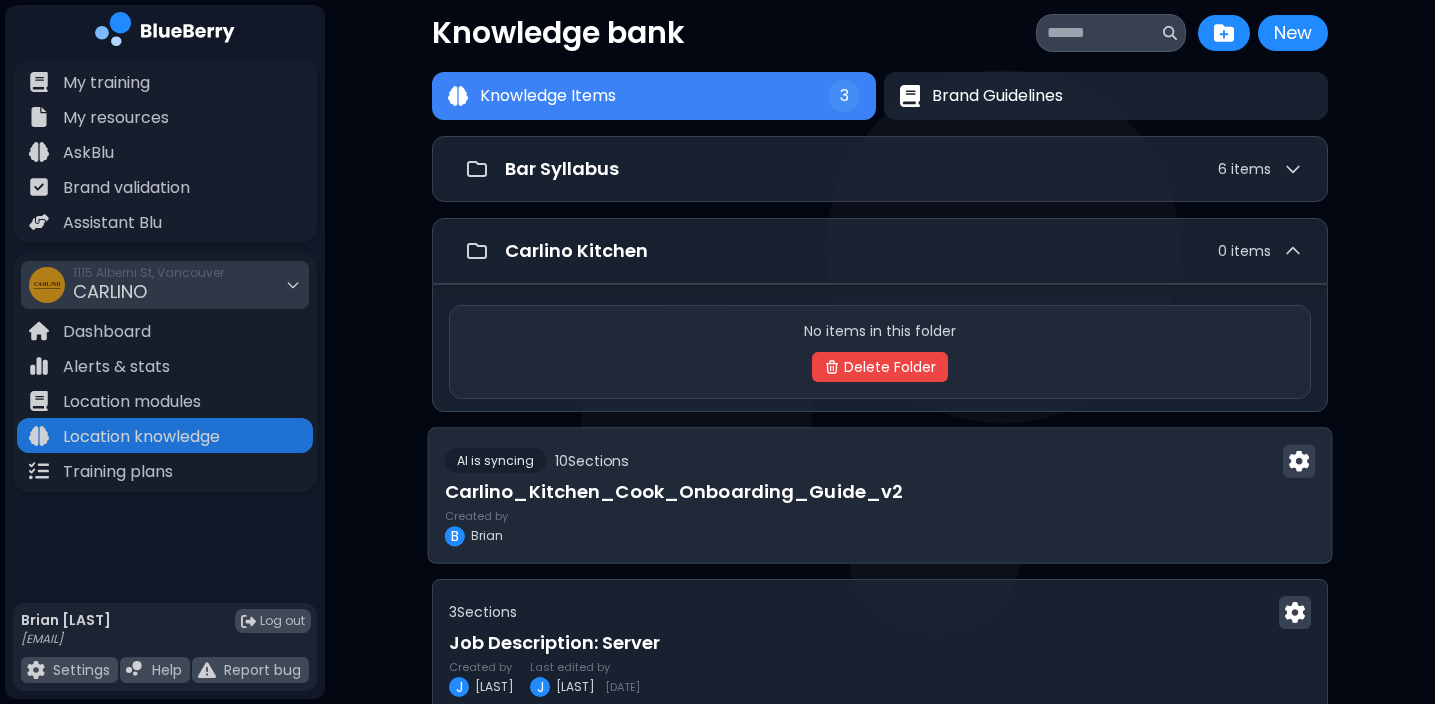 scroll, scrollTop: 0, scrollLeft: 0, axis: both 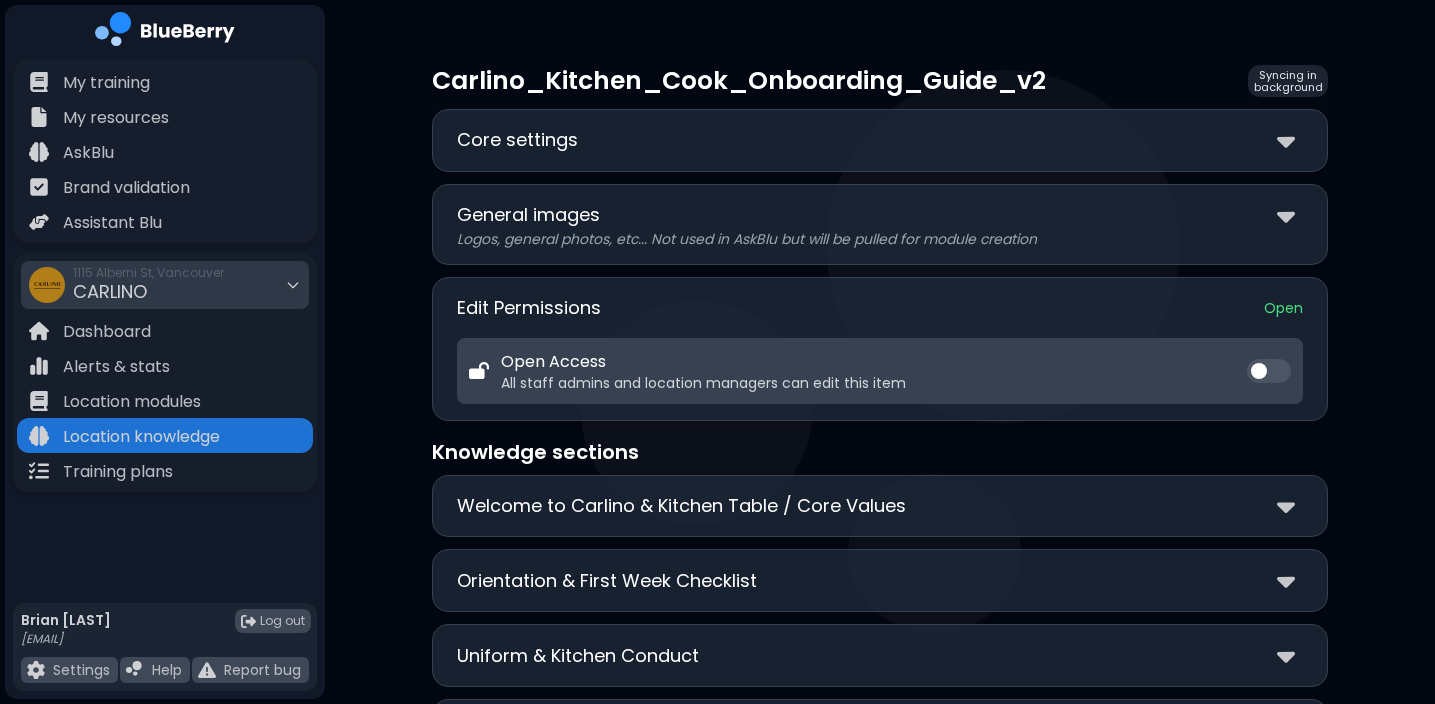 click on "Core settings" at bounding box center [880, 140] 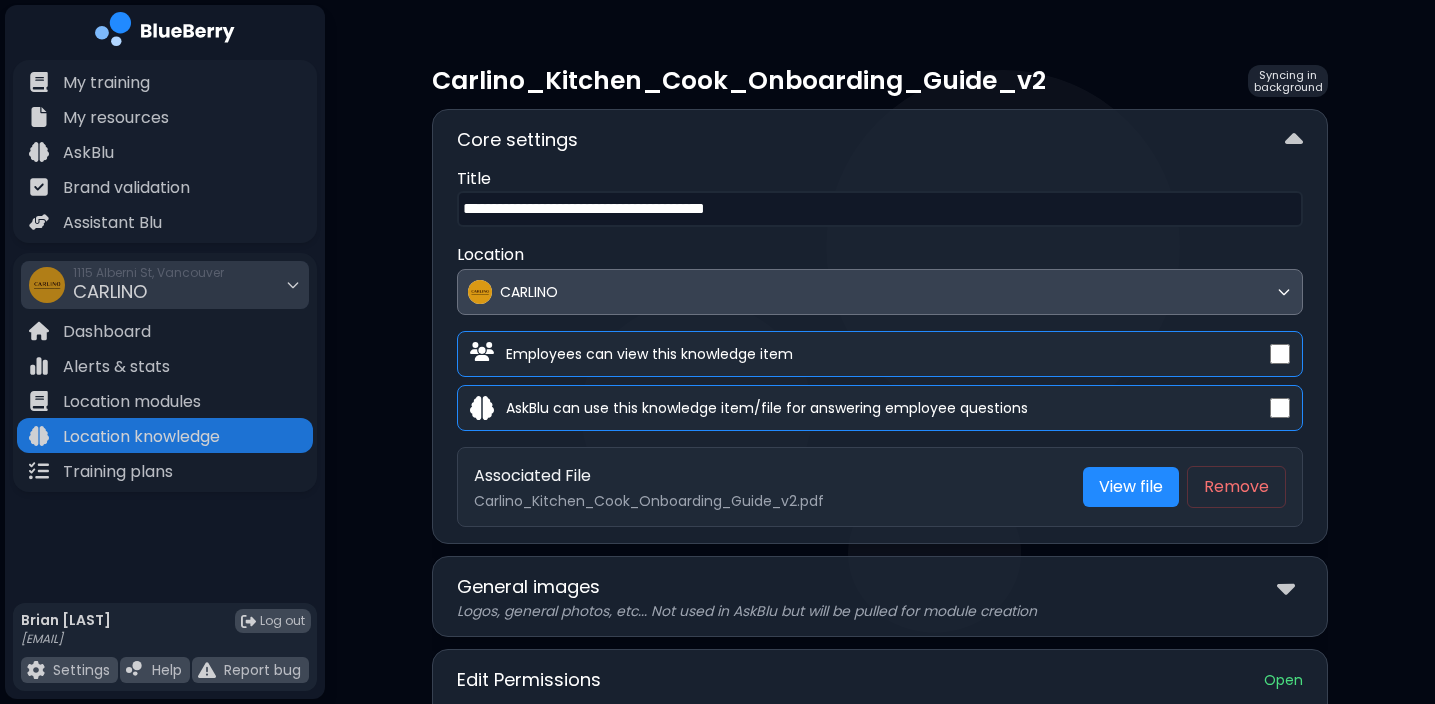 scroll, scrollTop: 0, scrollLeft: 0, axis: both 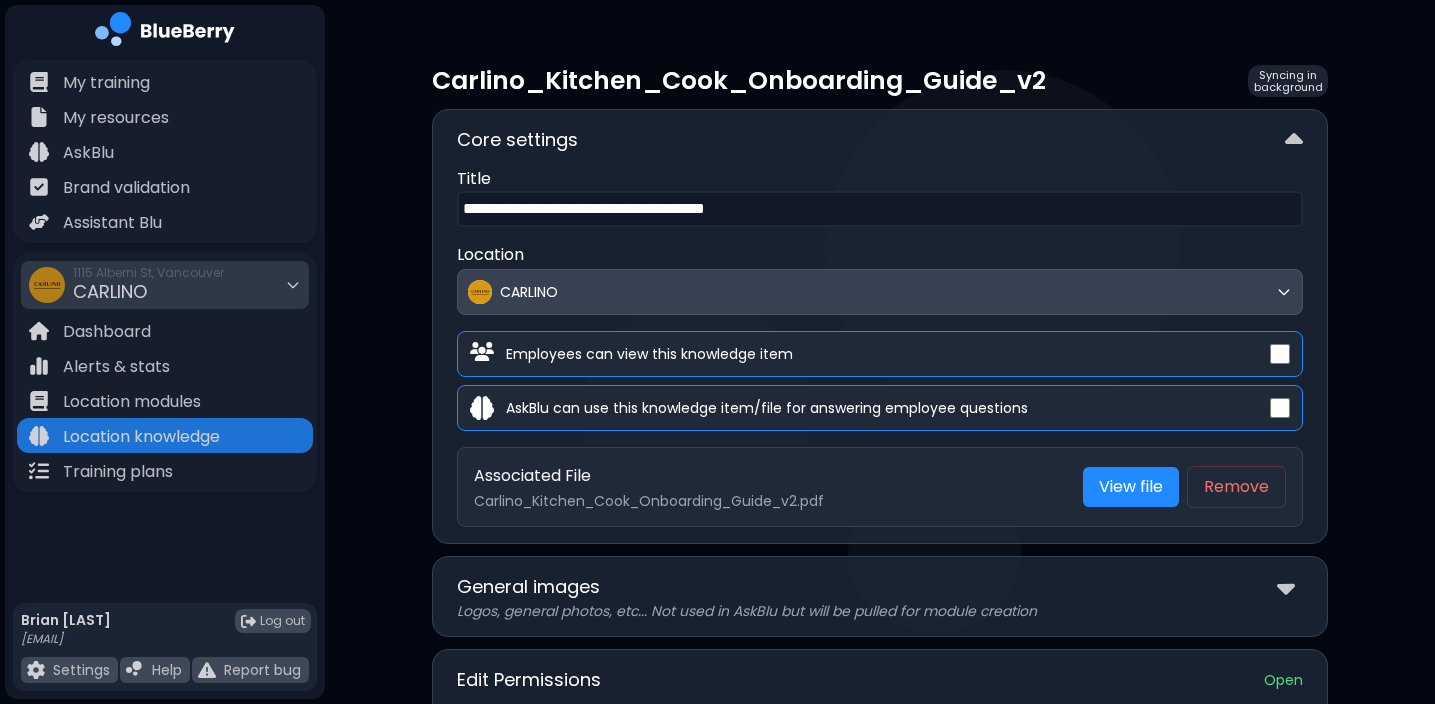 click on "**********" at bounding box center (880, 341) 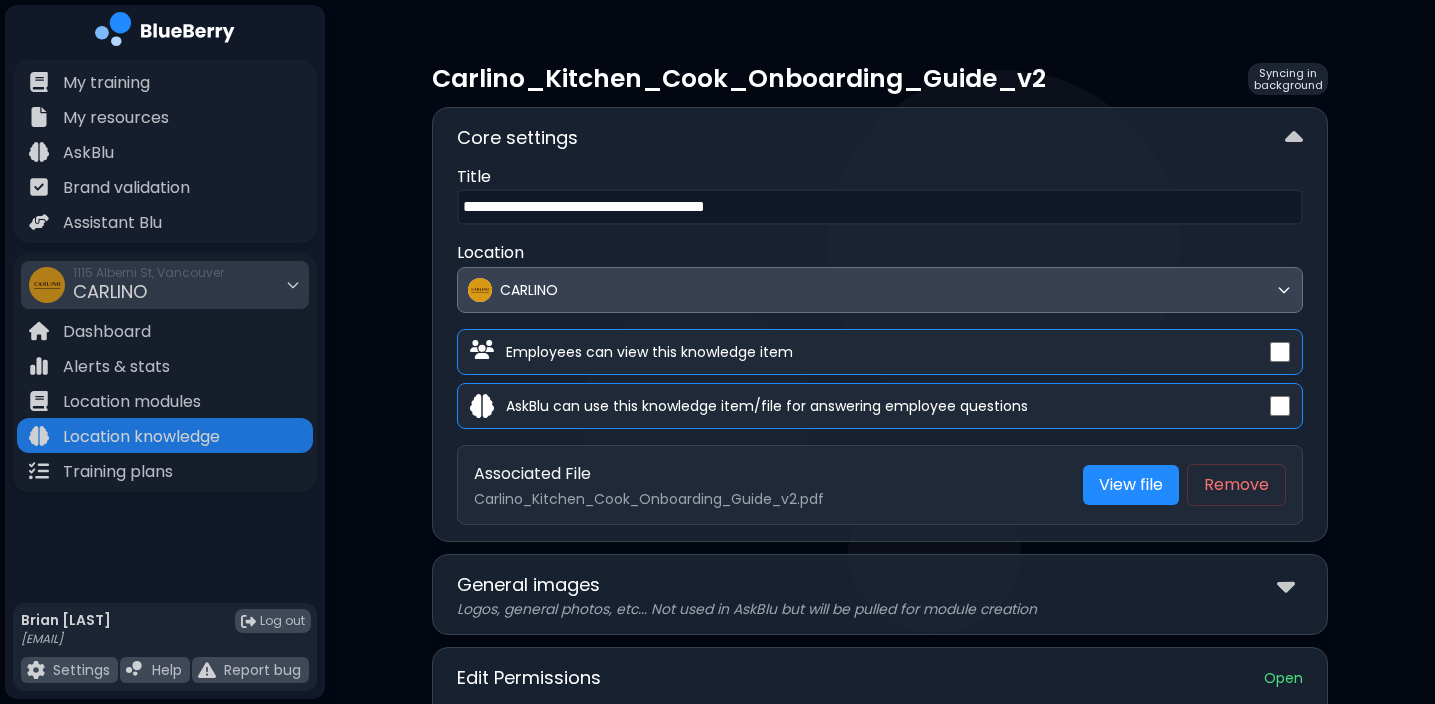 scroll, scrollTop: 0, scrollLeft: 0, axis: both 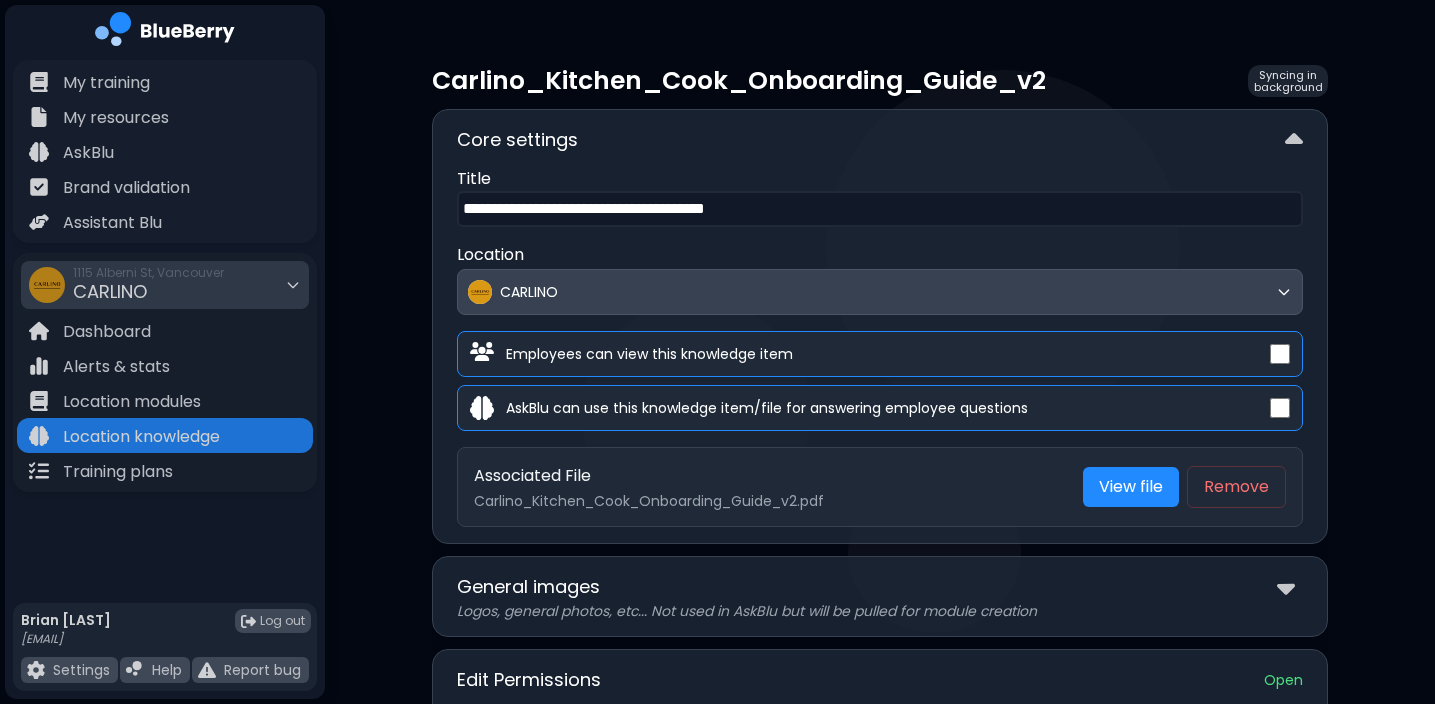 click on "Carlino_Kitchen_Cook_Onboarding_Guide_v2" at bounding box center (739, 80) 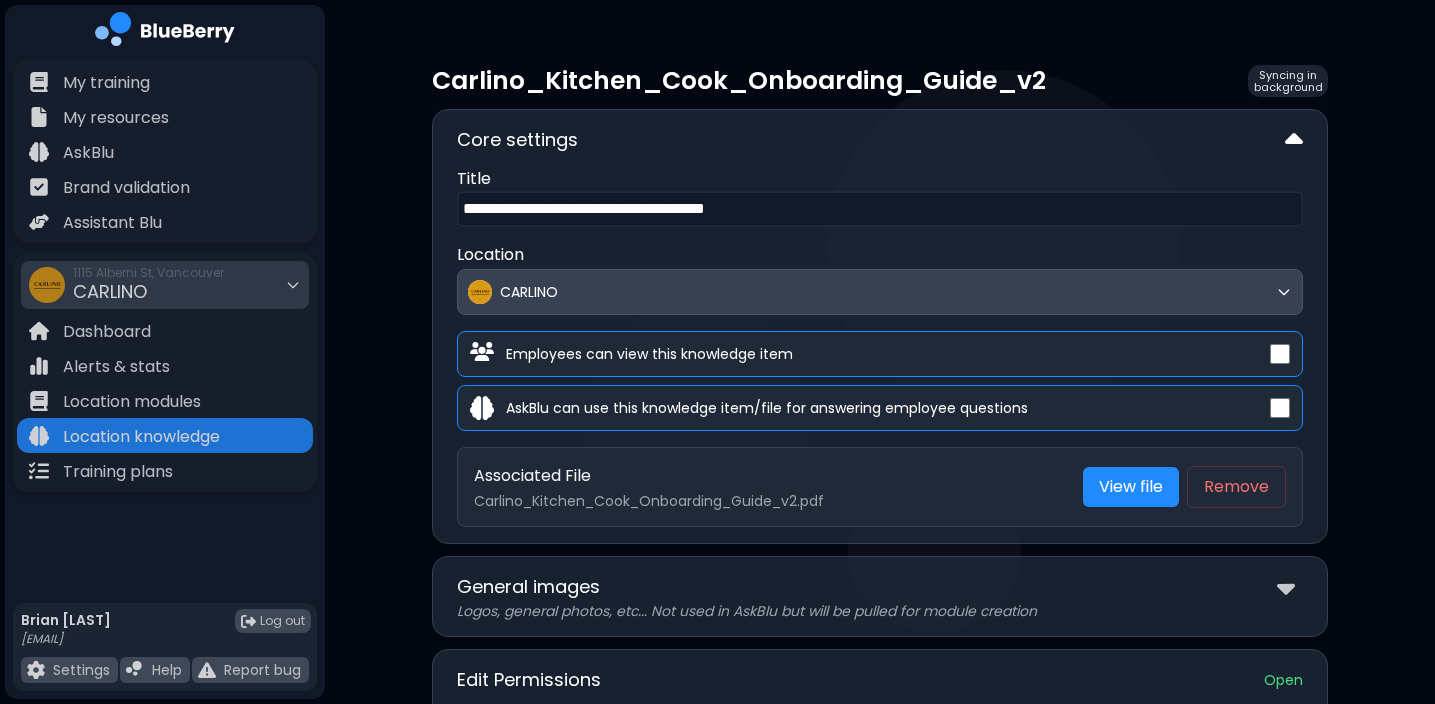 click at bounding box center (1294, 140) 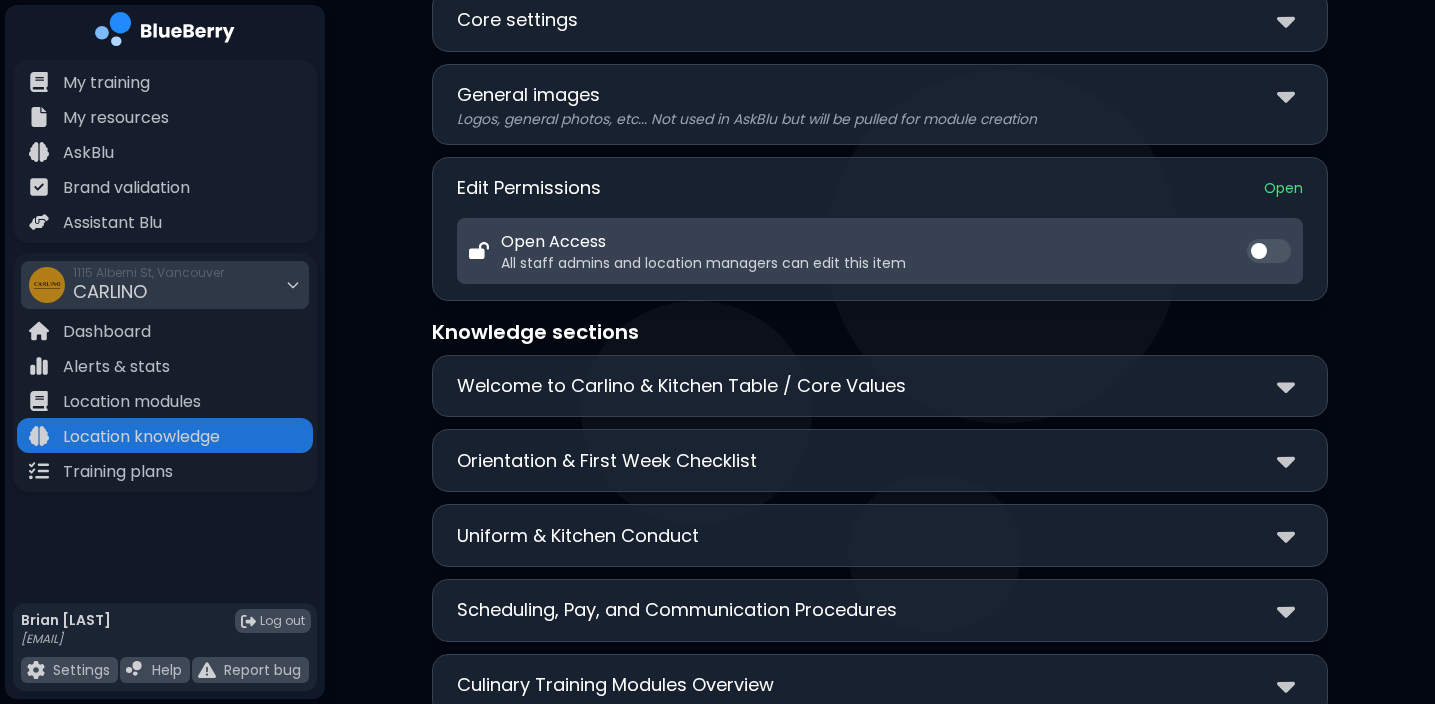 scroll, scrollTop: 128, scrollLeft: 0, axis: vertical 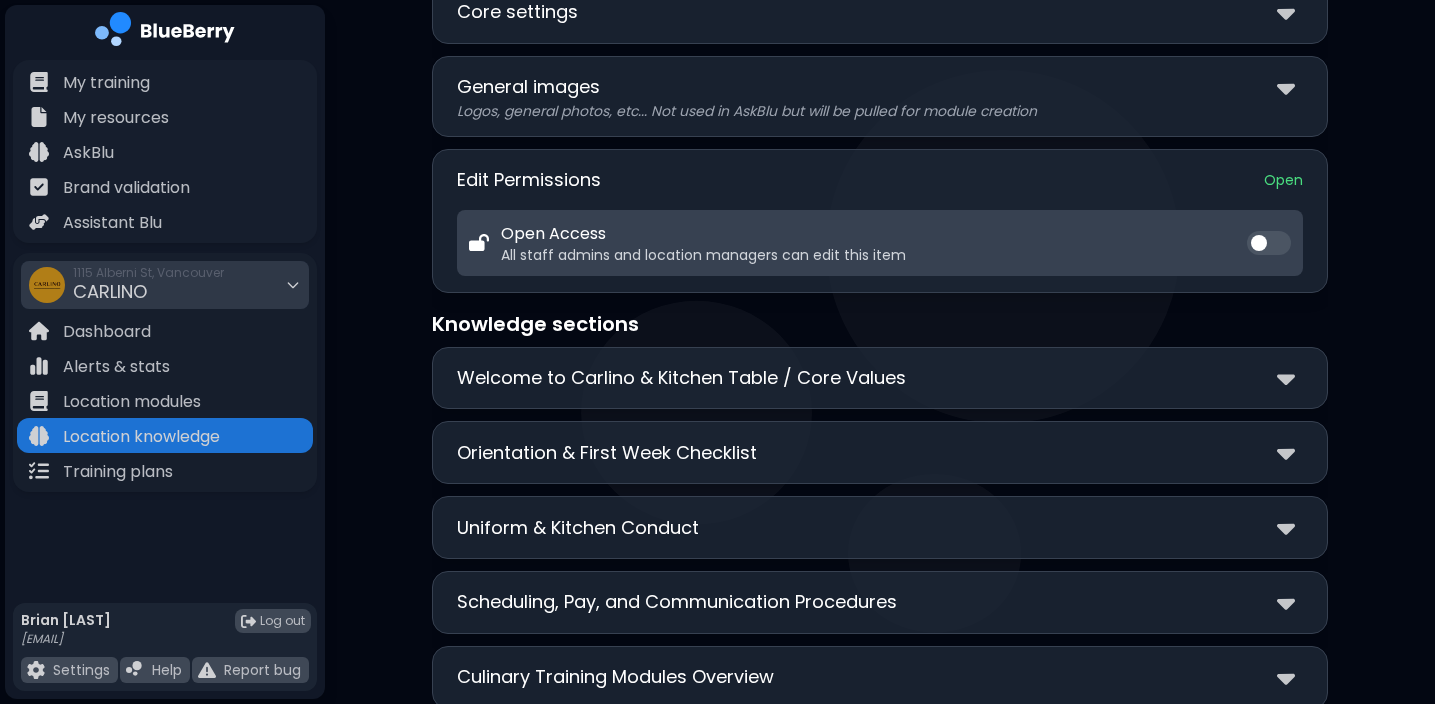 click on "Welcome to Carlino & Kitchen Table / Core Values" at bounding box center [681, 378] 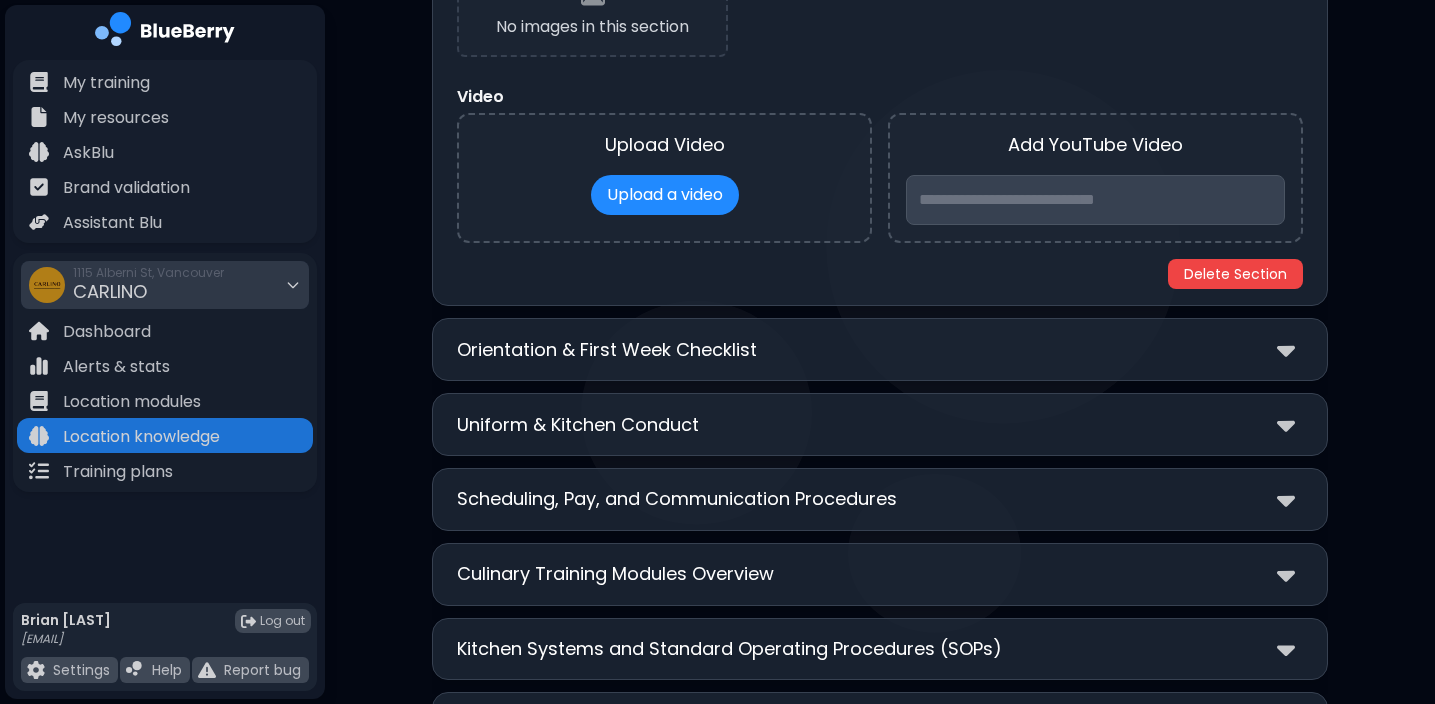 scroll, scrollTop: 947, scrollLeft: 0, axis: vertical 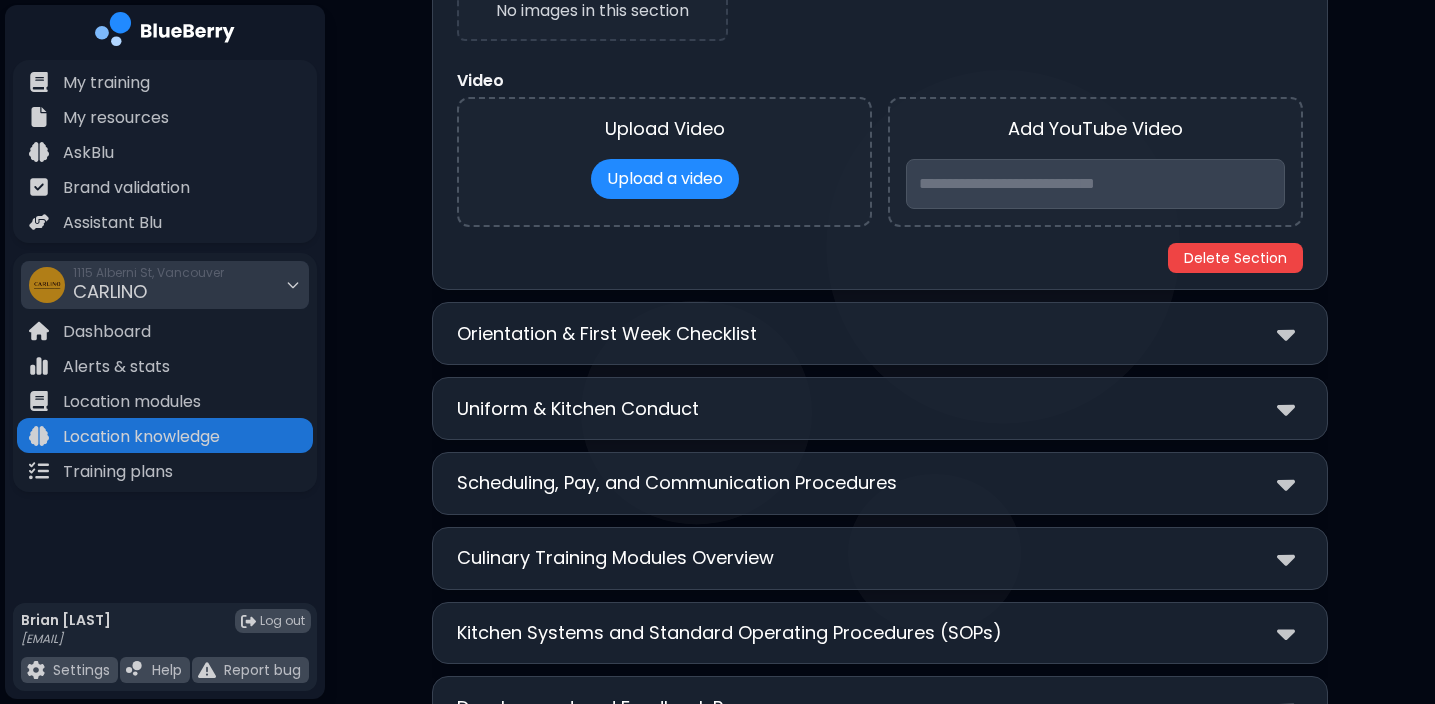 click on "Orientation & First Week Checklist" at bounding box center [607, 334] 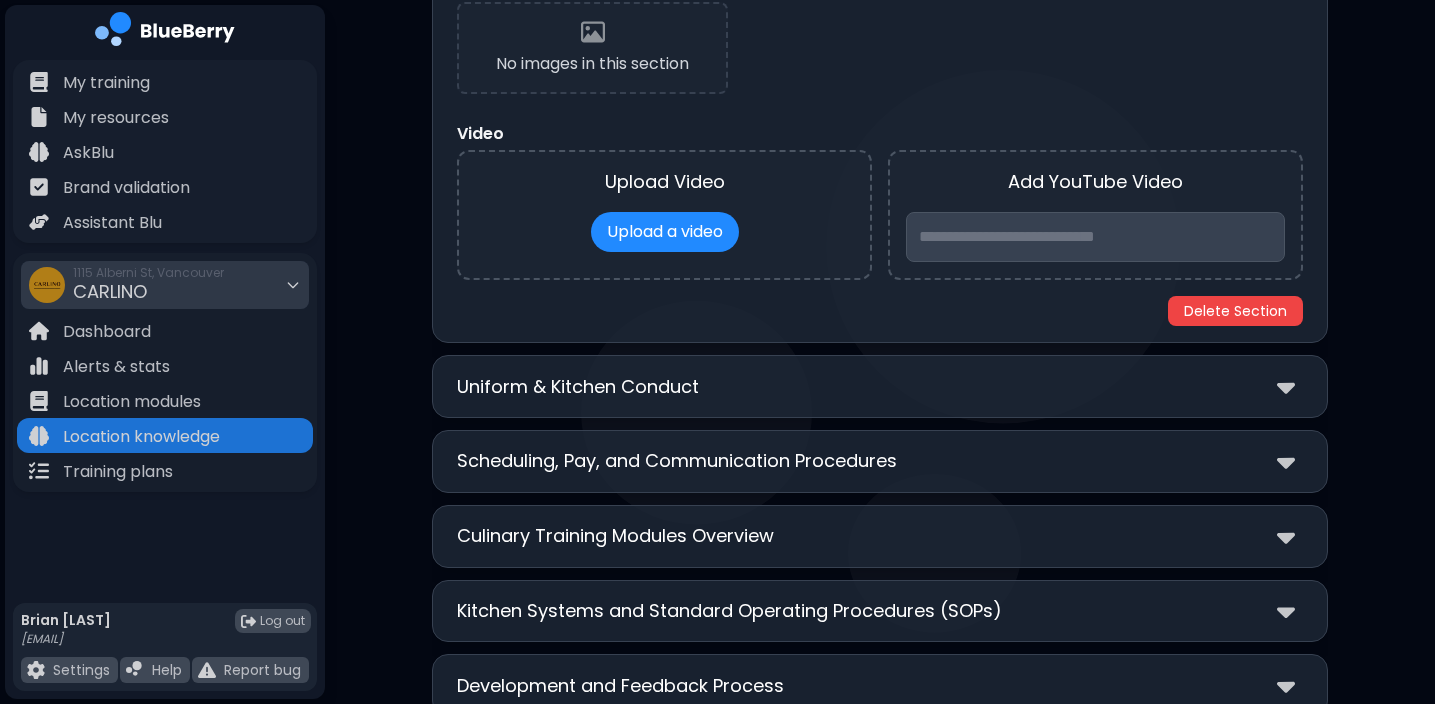 scroll, scrollTop: 1697, scrollLeft: 0, axis: vertical 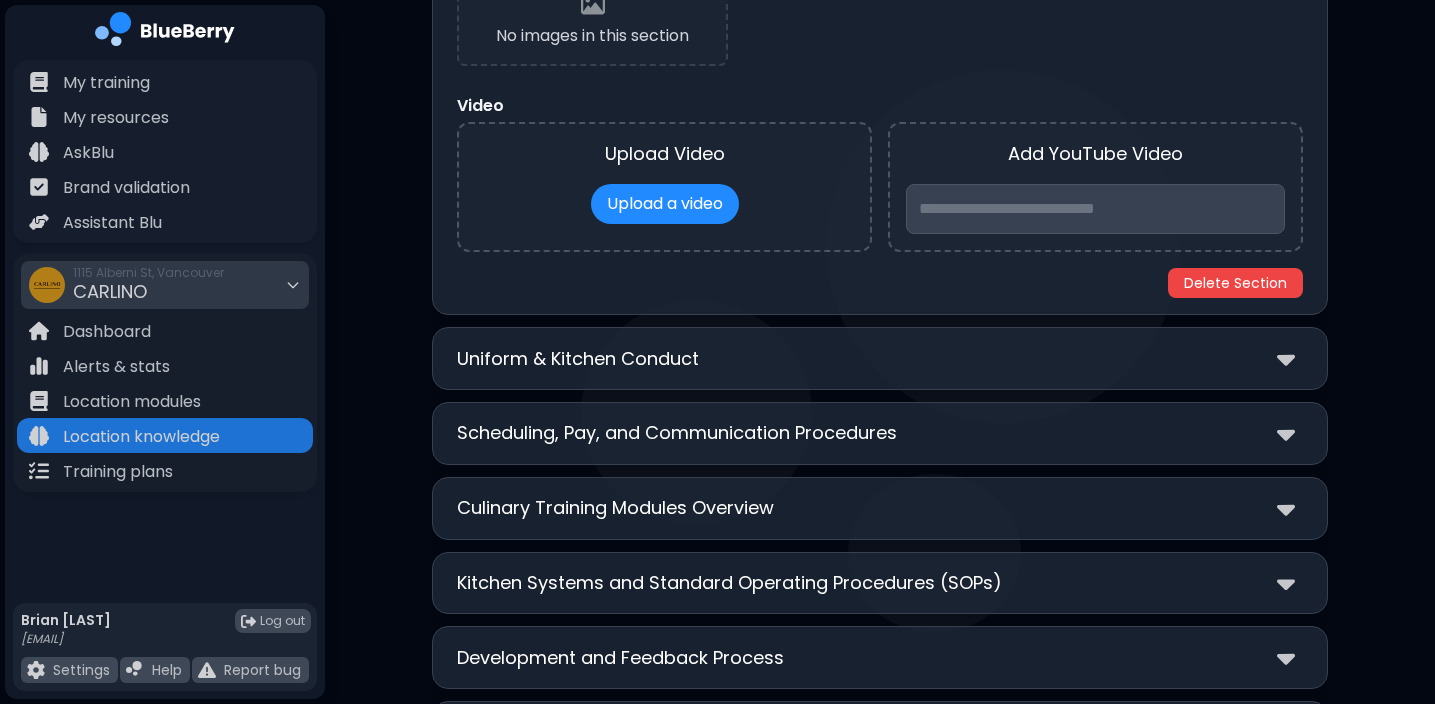 click on "**********" at bounding box center (880, 358) 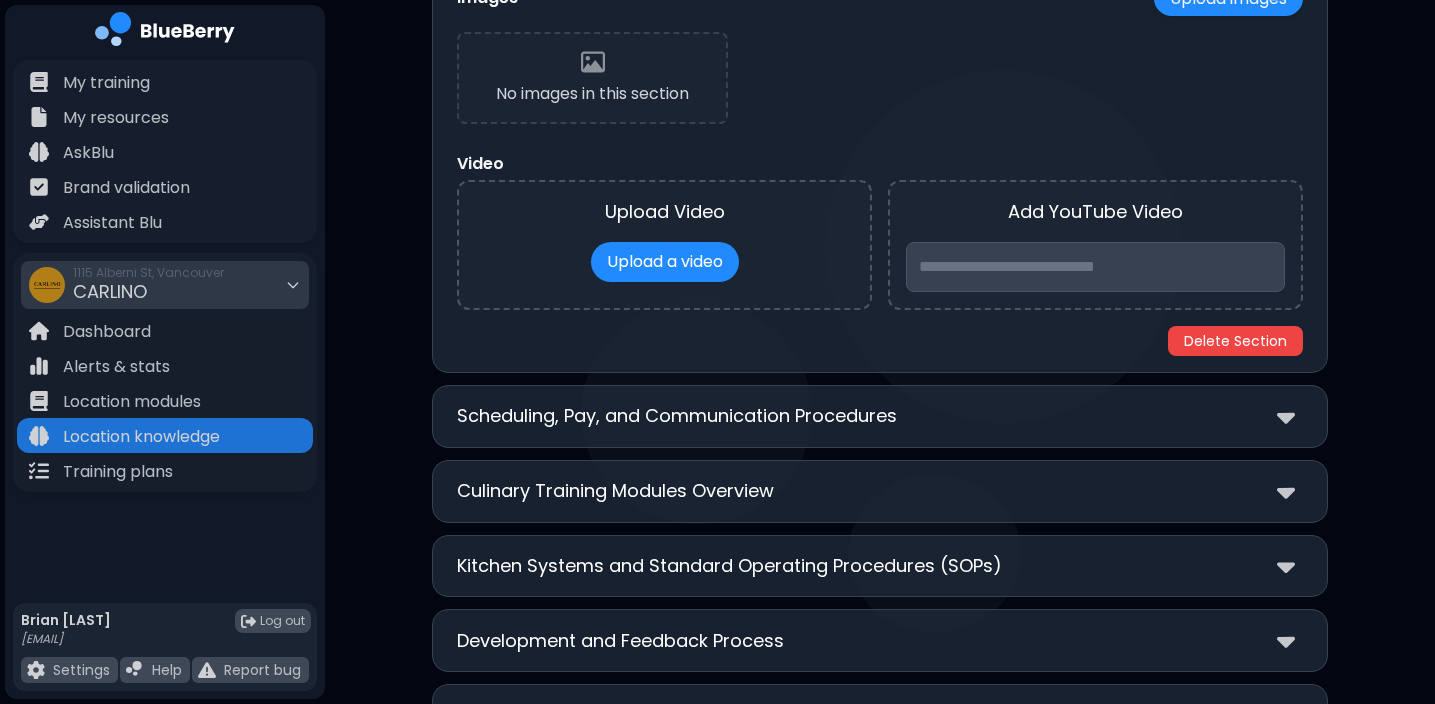 scroll, scrollTop: 2421, scrollLeft: 0, axis: vertical 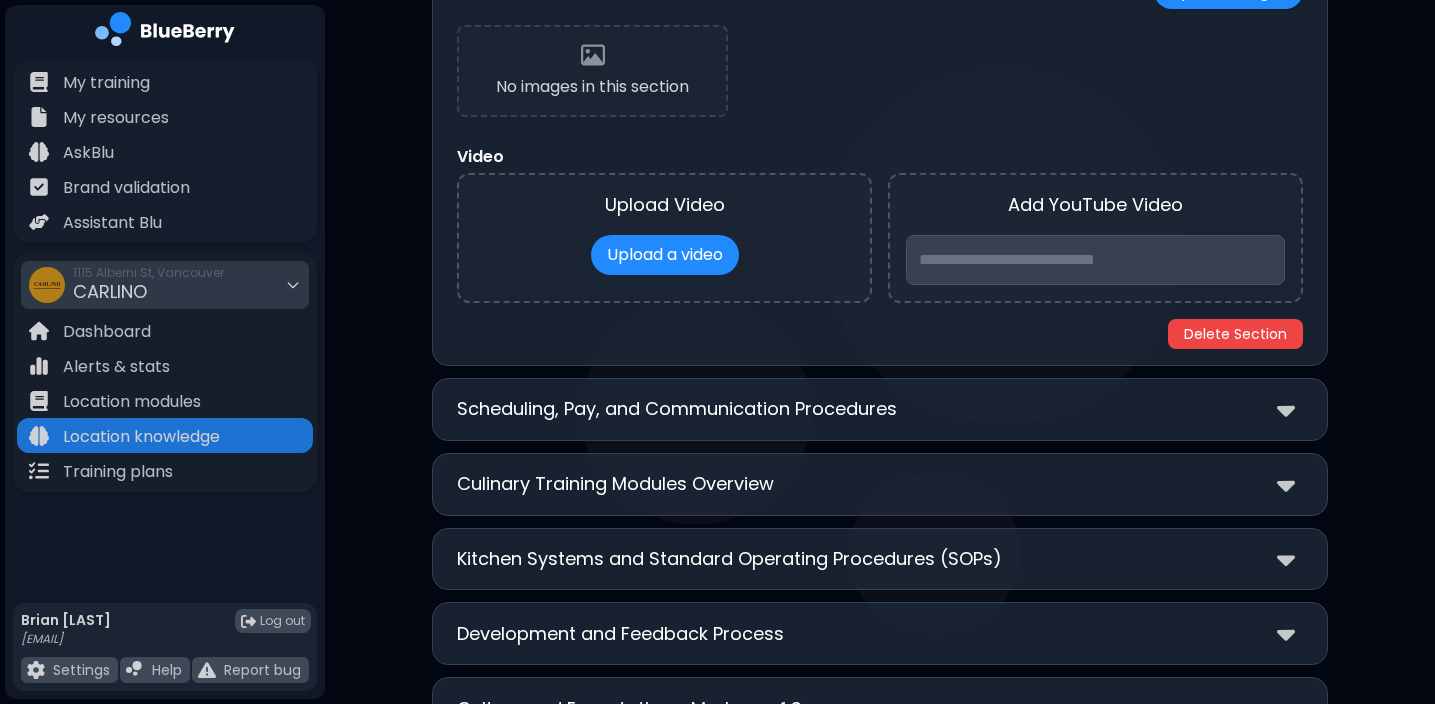 click on "Scheduling, Pay, and Communication Procedures" at bounding box center (677, 409) 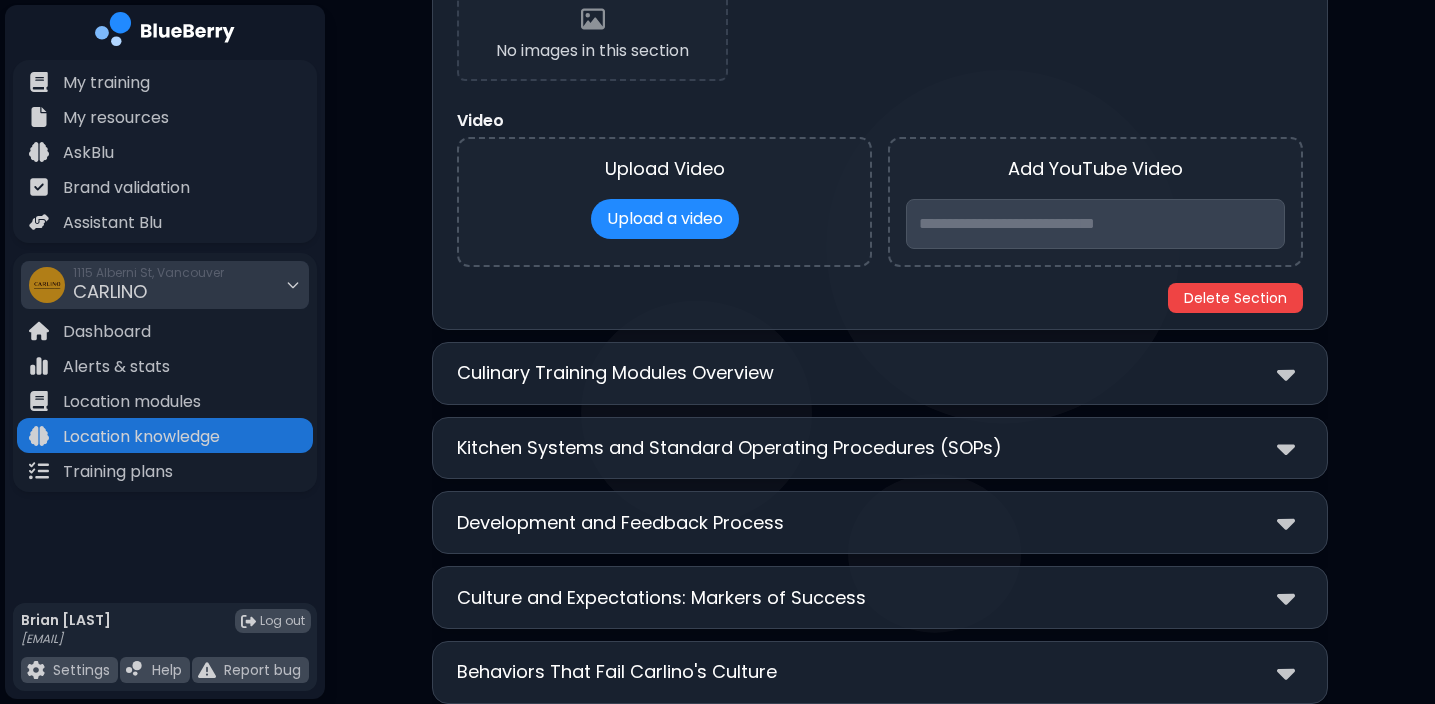 scroll, scrollTop: 3240, scrollLeft: 0, axis: vertical 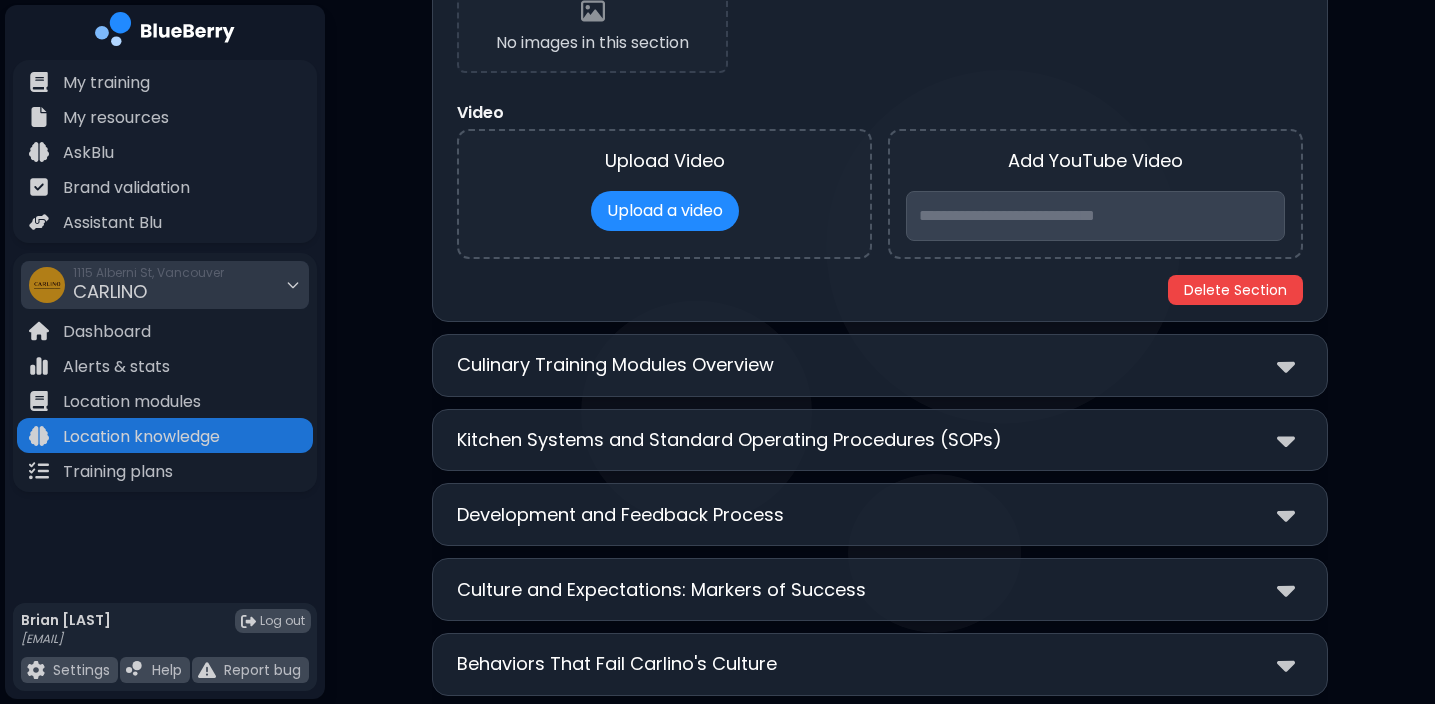 click on "Kitchen Systems and Standard Operating Procedures (SOPs)" at bounding box center [729, 440] 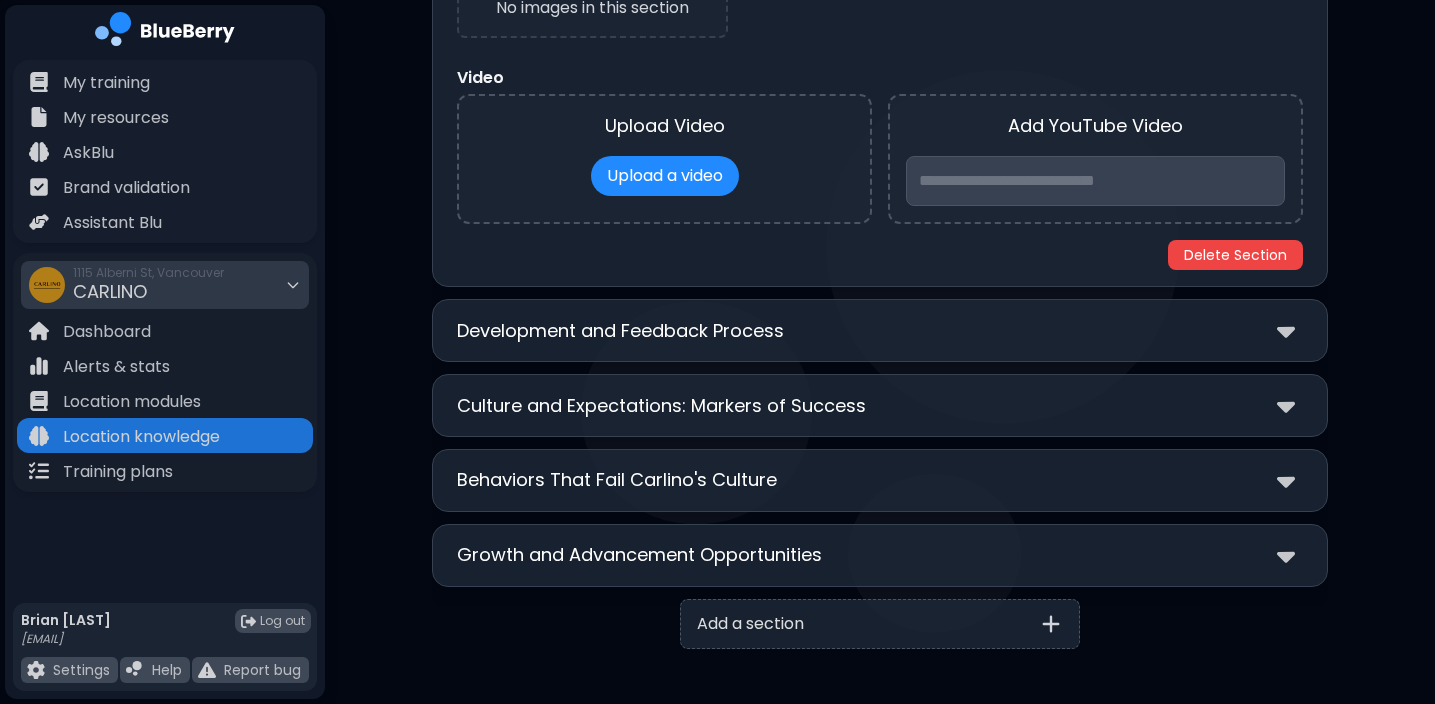 scroll, scrollTop: 4126, scrollLeft: 0, axis: vertical 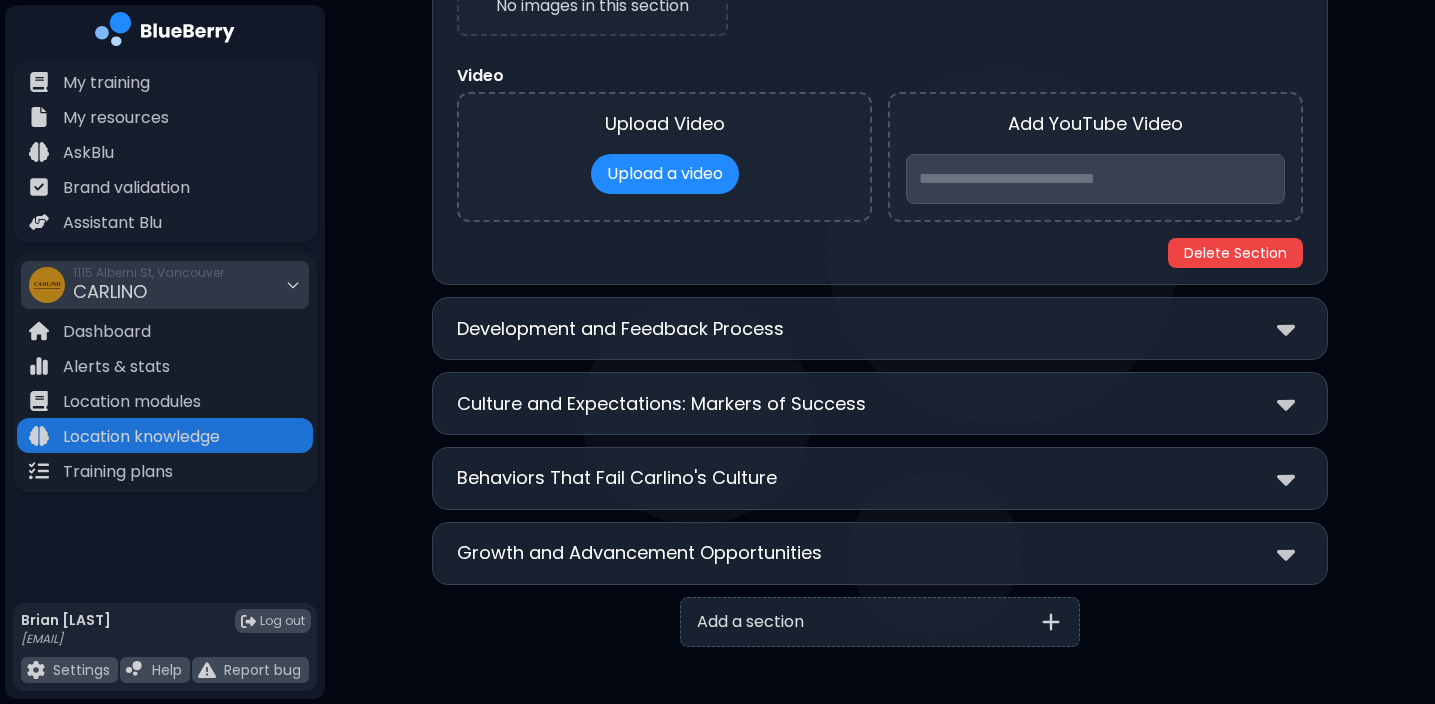 click on "Behaviors That Fail Carlino's Culture" at bounding box center [617, 478] 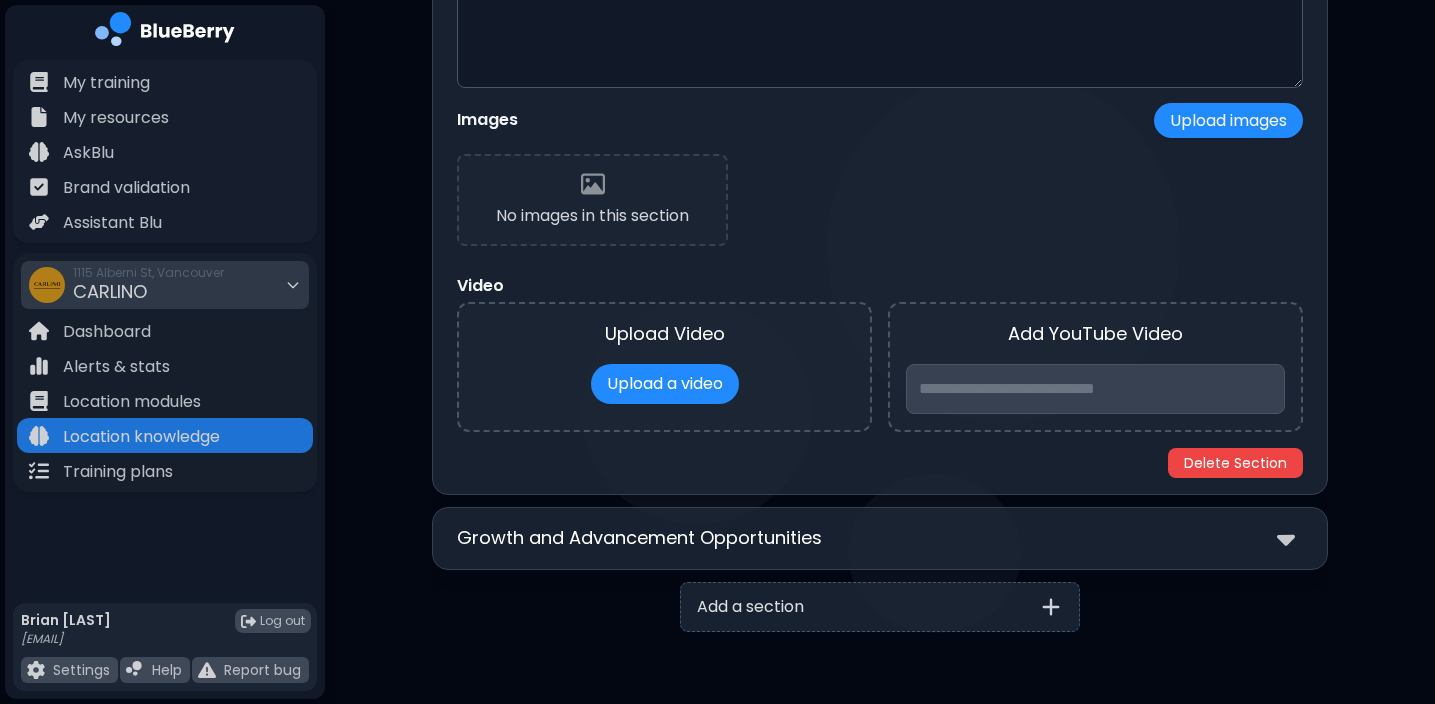 scroll, scrollTop: 4853, scrollLeft: 0, axis: vertical 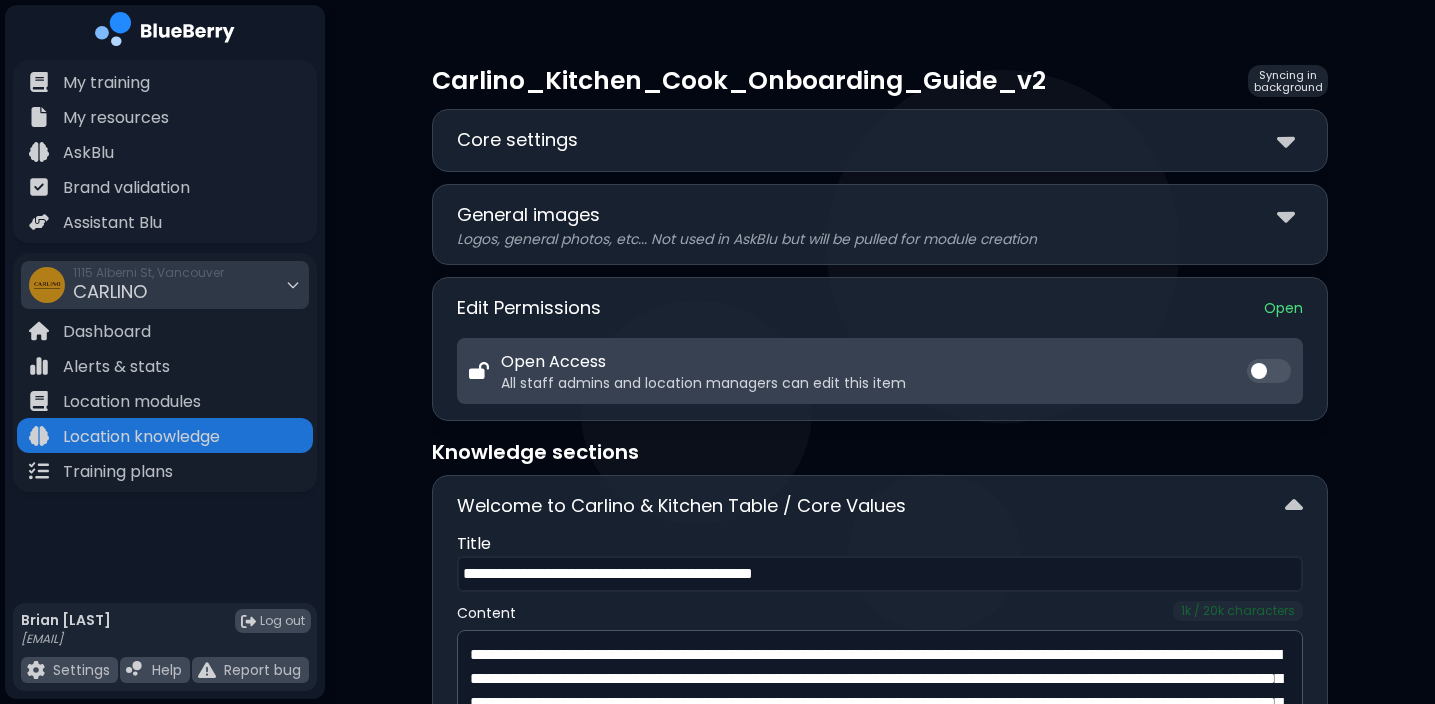 click at bounding box center [1290, 215] 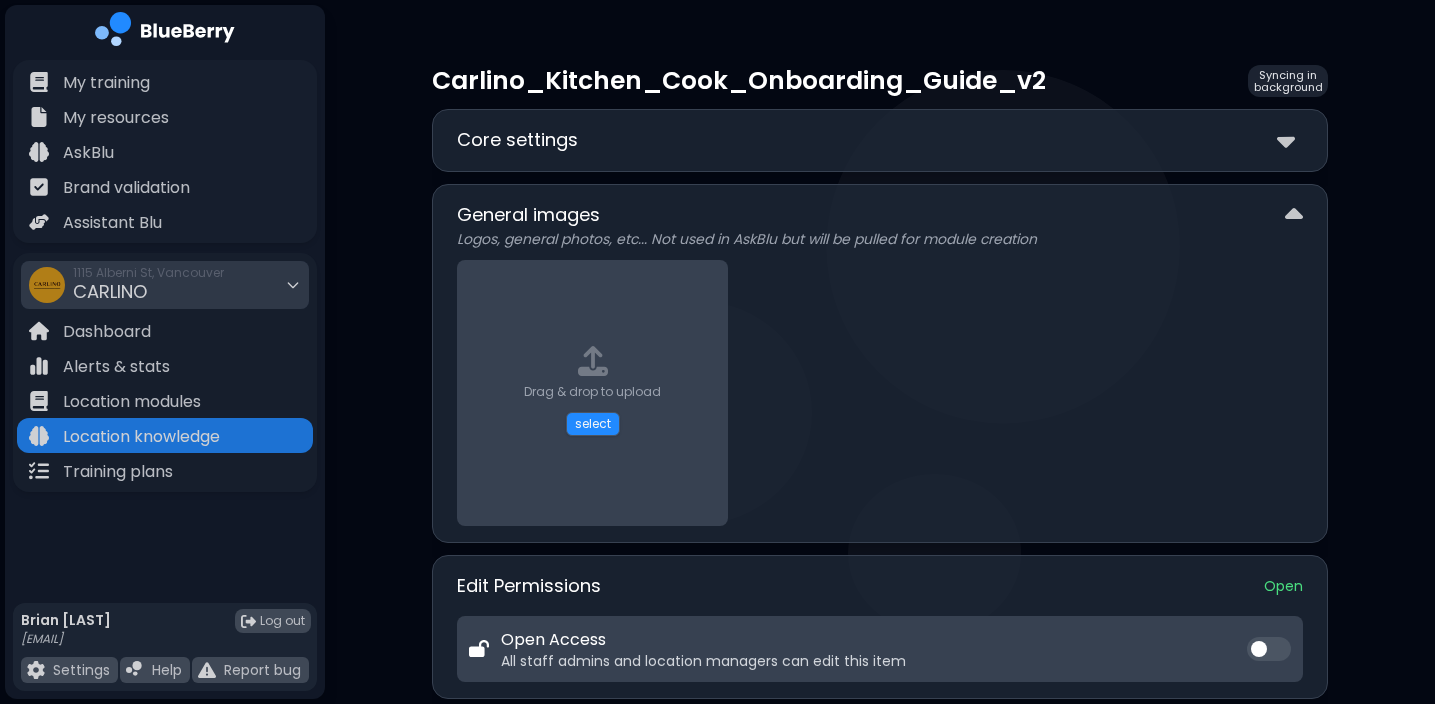 click at bounding box center [1294, 215] 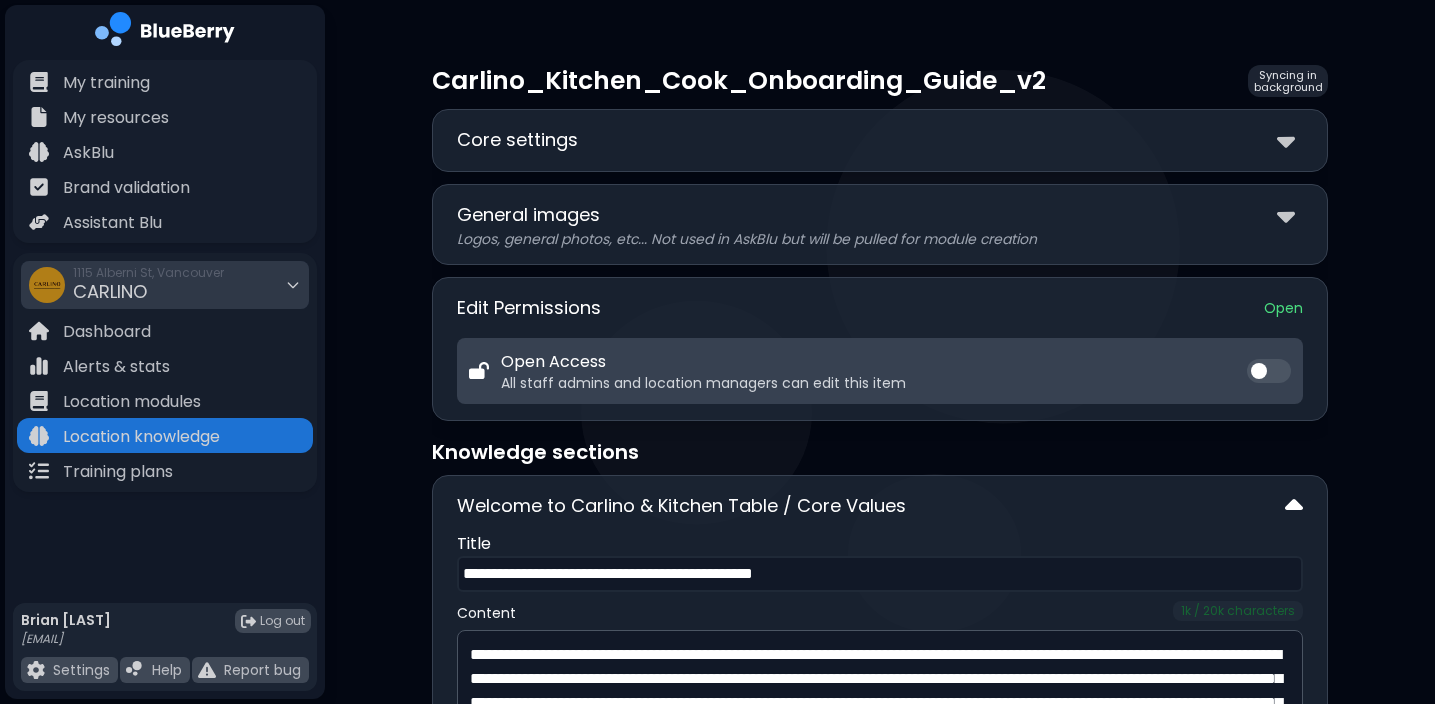 click at bounding box center (1294, 506) 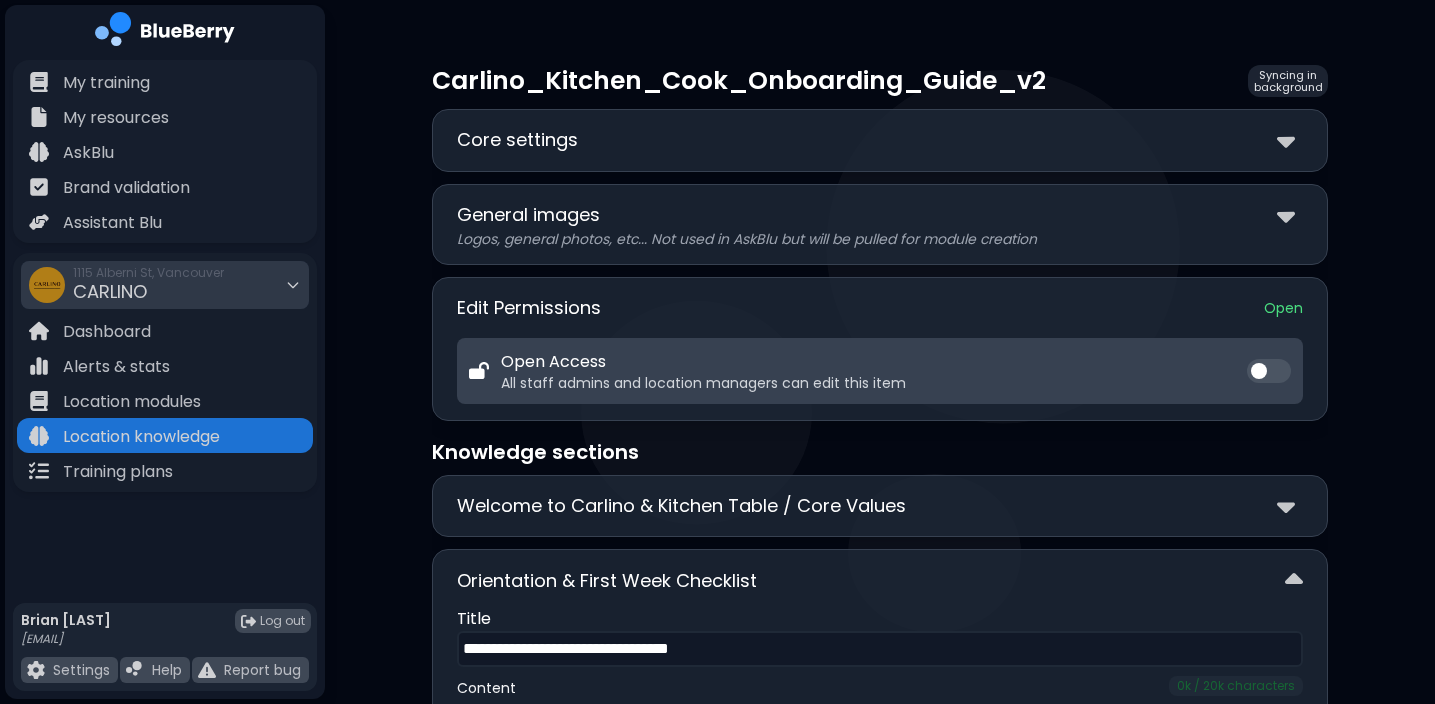 click on "**********" at bounding box center (880, 930) 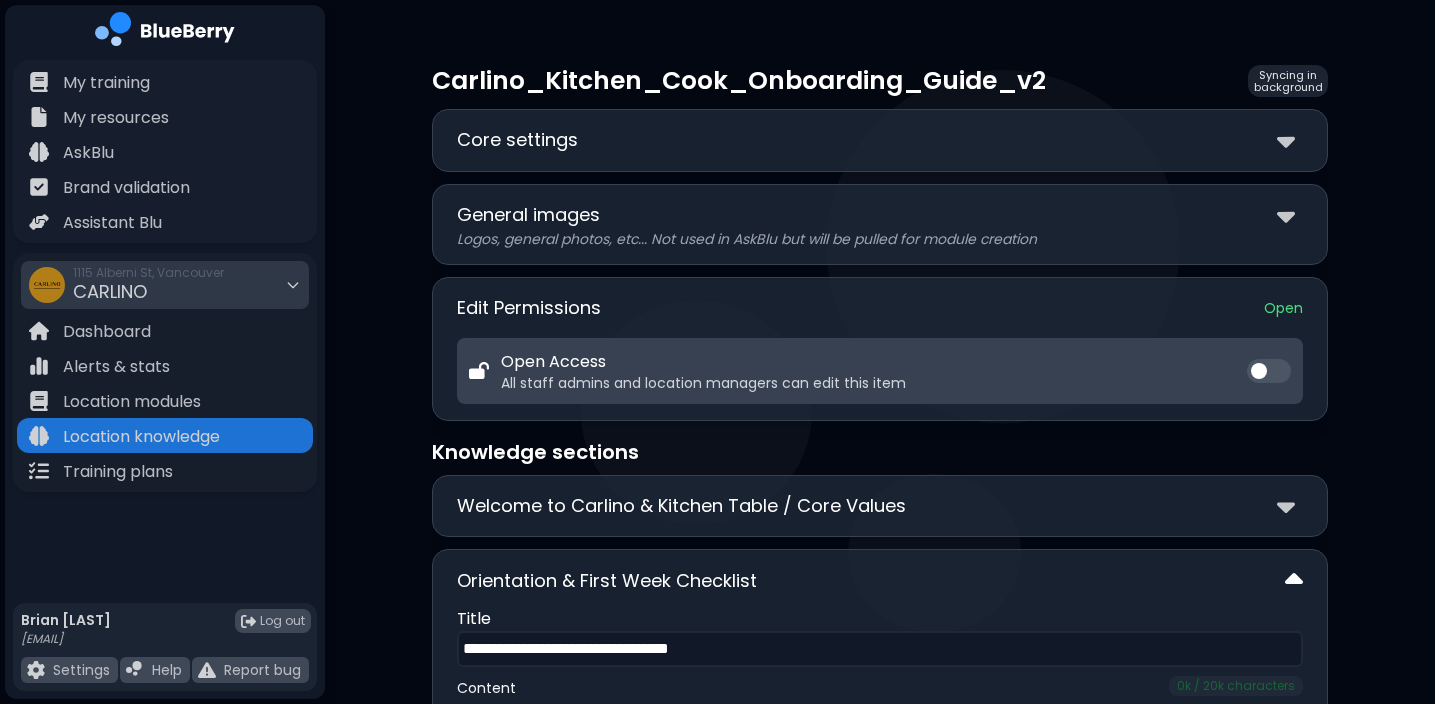 click at bounding box center (1294, 580) 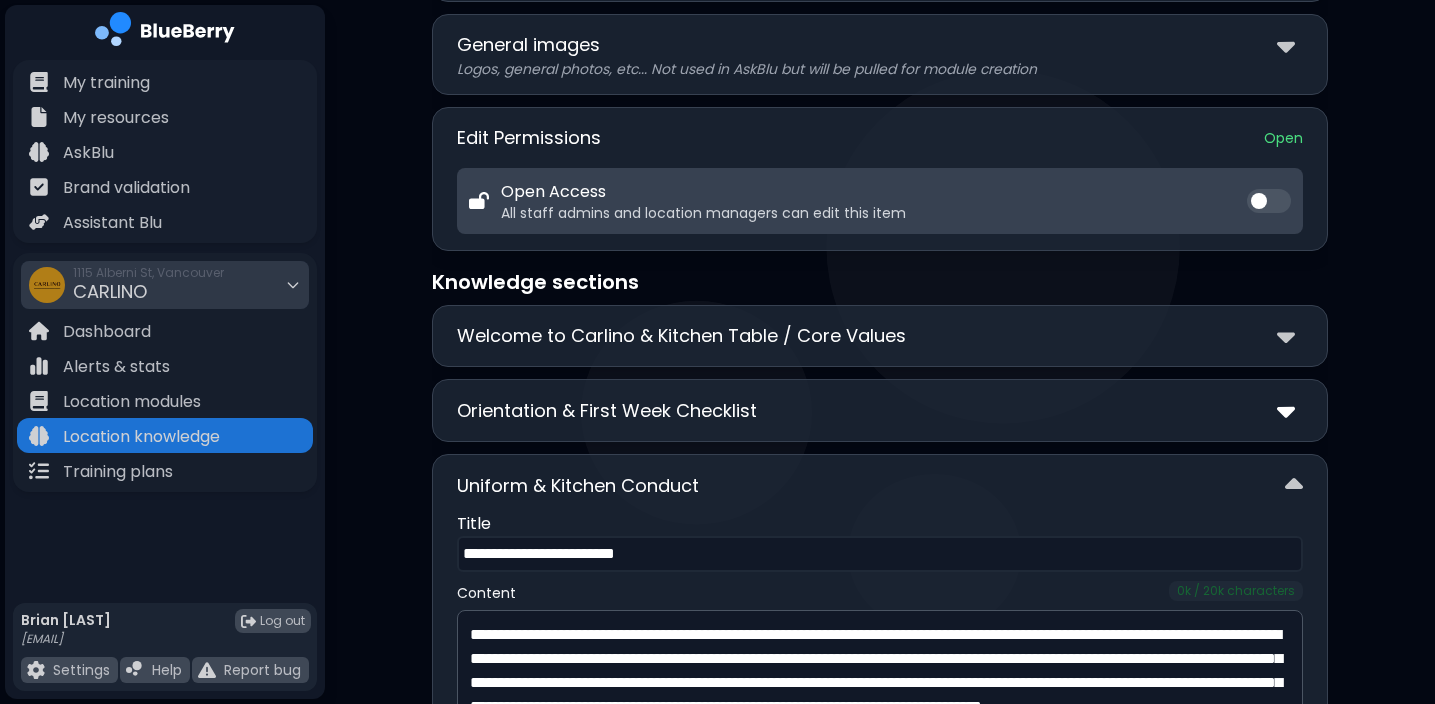 scroll, scrollTop: 237, scrollLeft: 0, axis: vertical 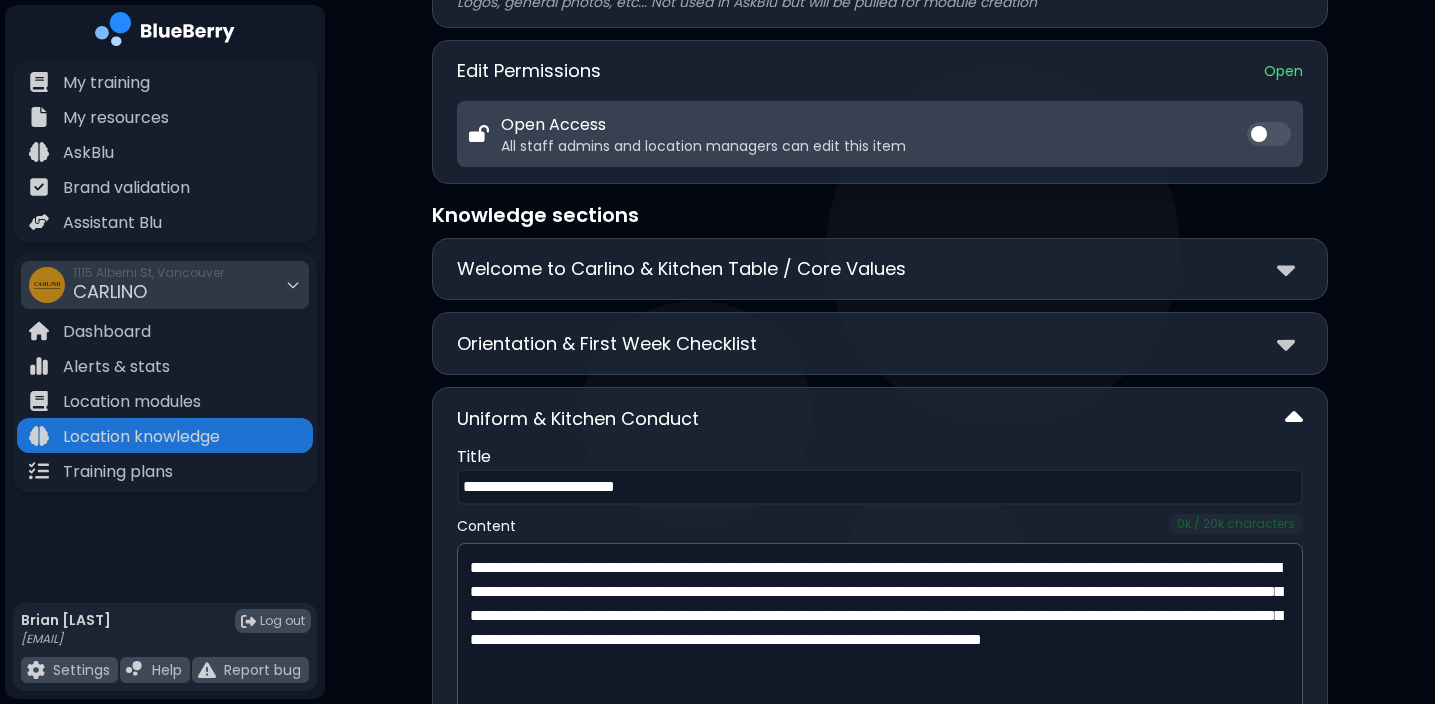click at bounding box center (1294, 418) 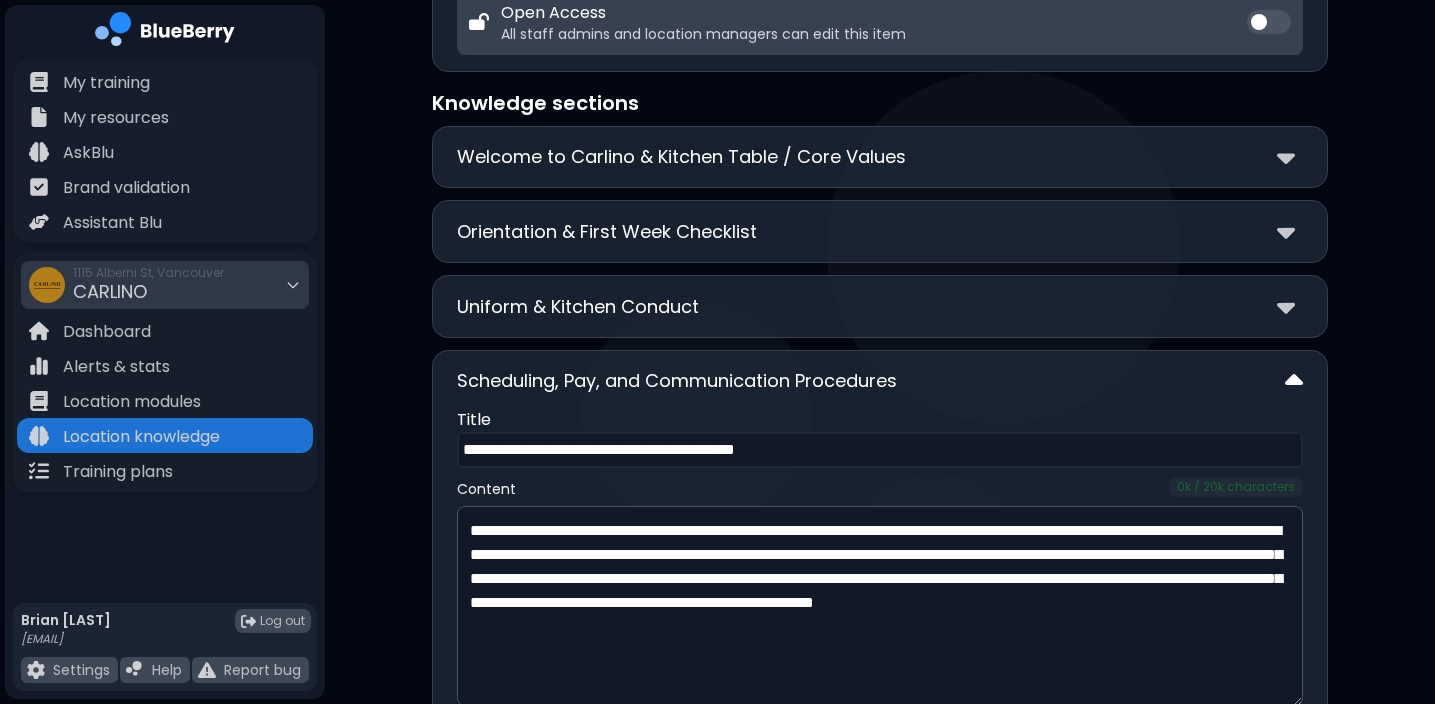 scroll, scrollTop: 418, scrollLeft: 0, axis: vertical 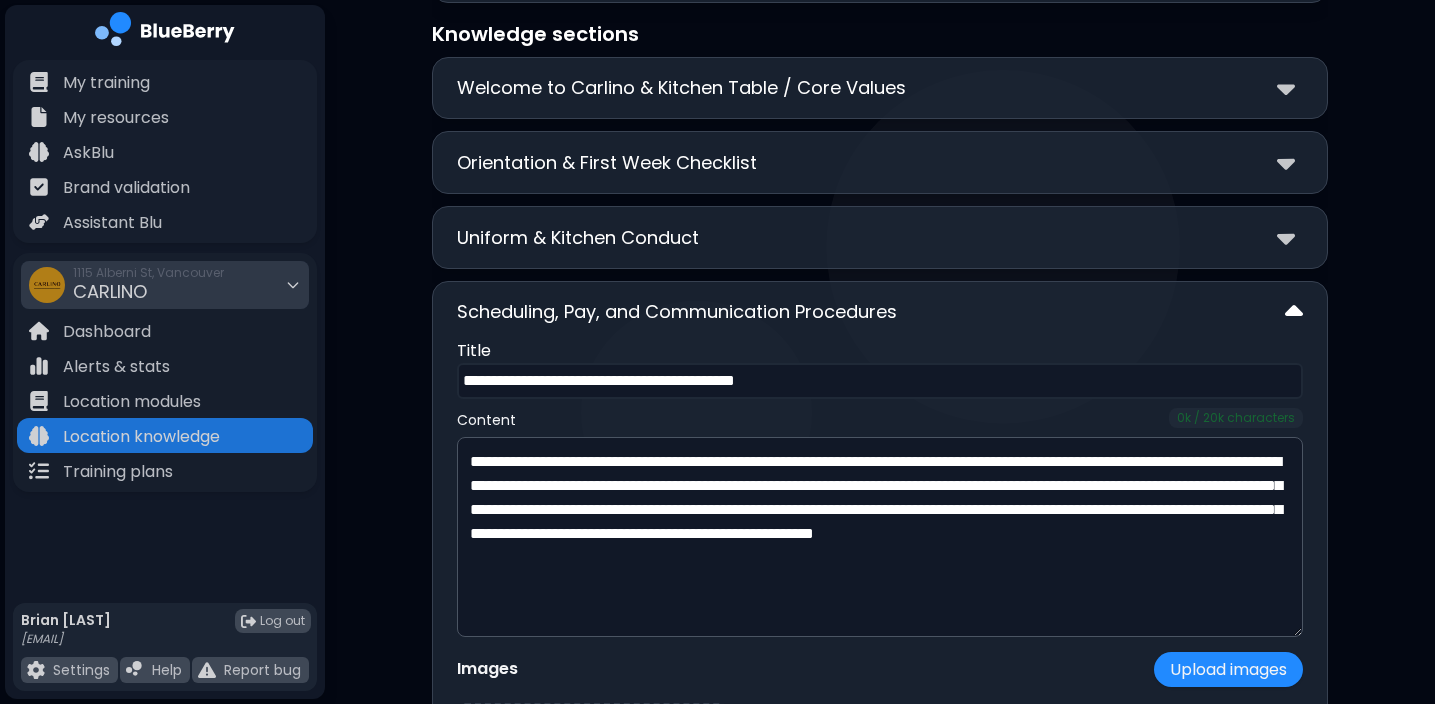 click at bounding box center (1294, 312) 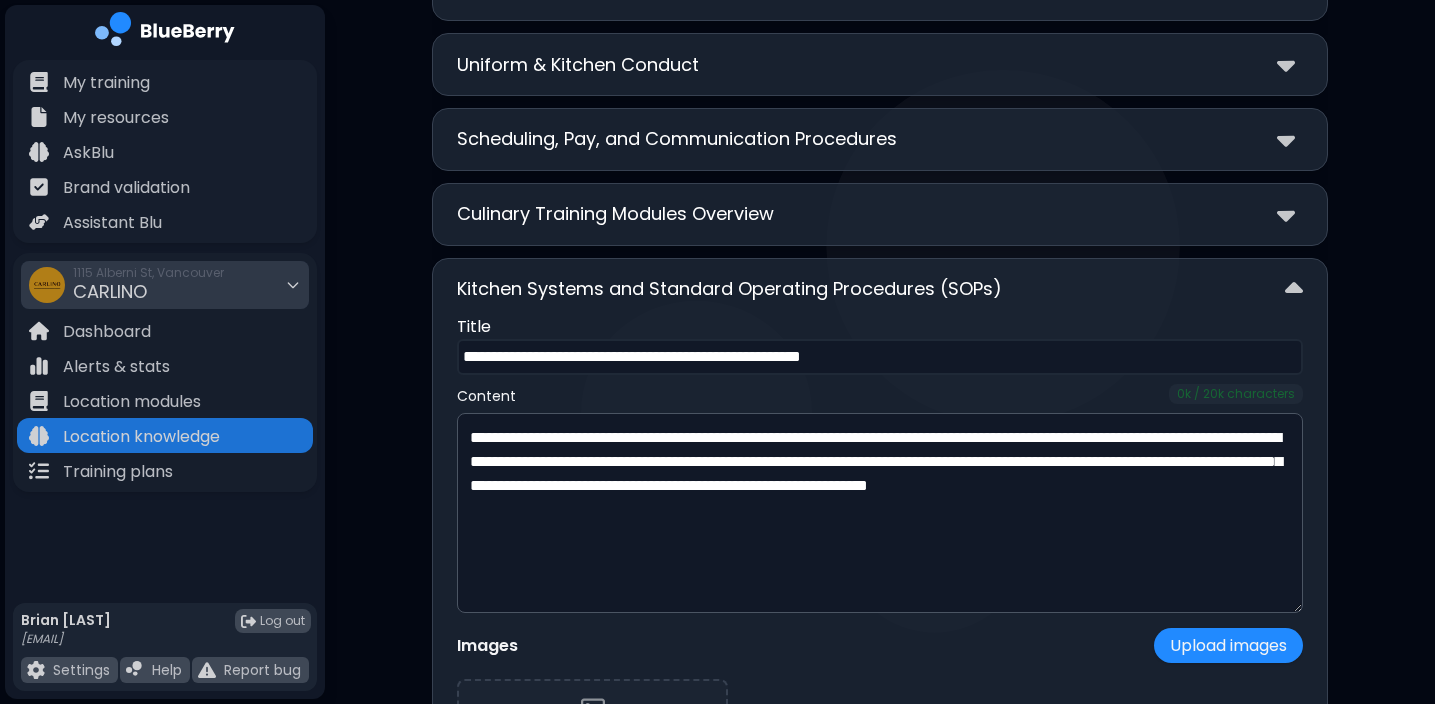 scroll, scrollTop: 700, scrollLeft: 0, axis: vertical 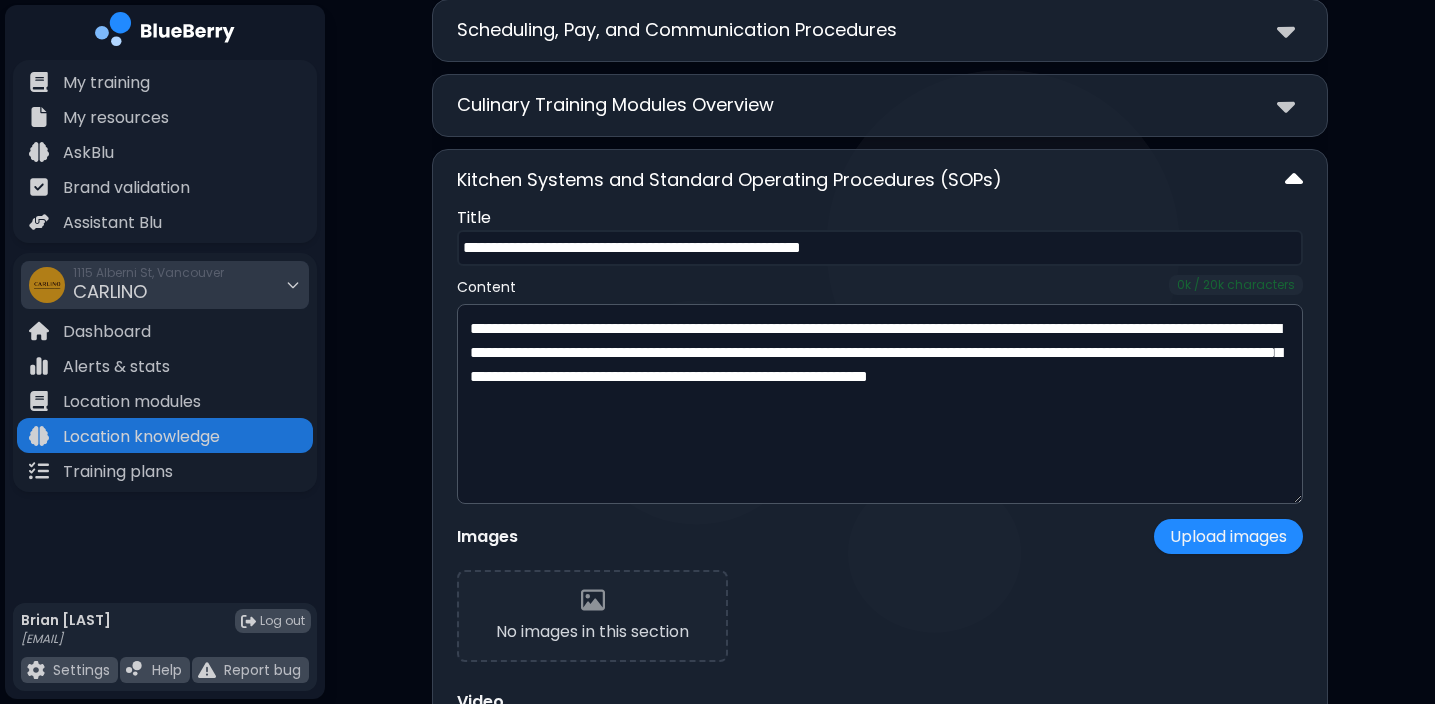 click at bounding box center (1294, 180) 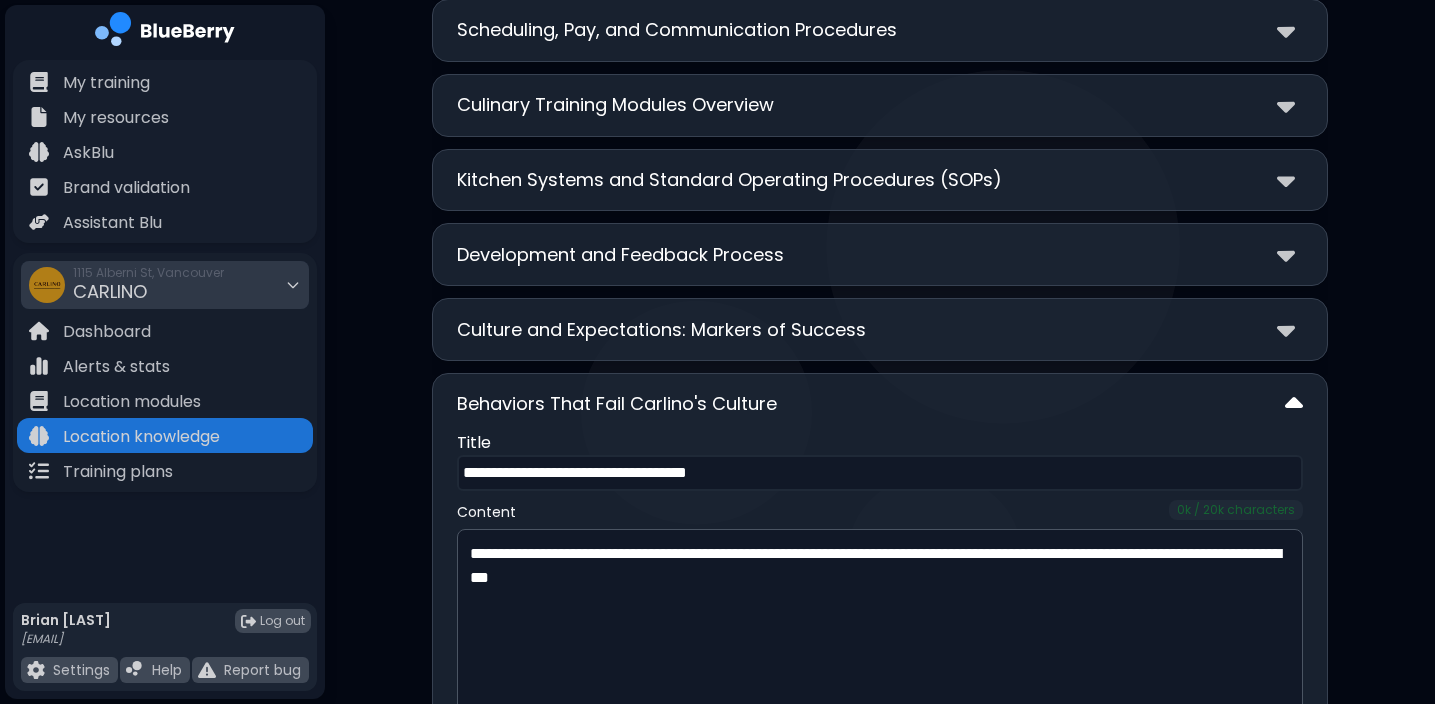 click at bounding box center (1294, 404) 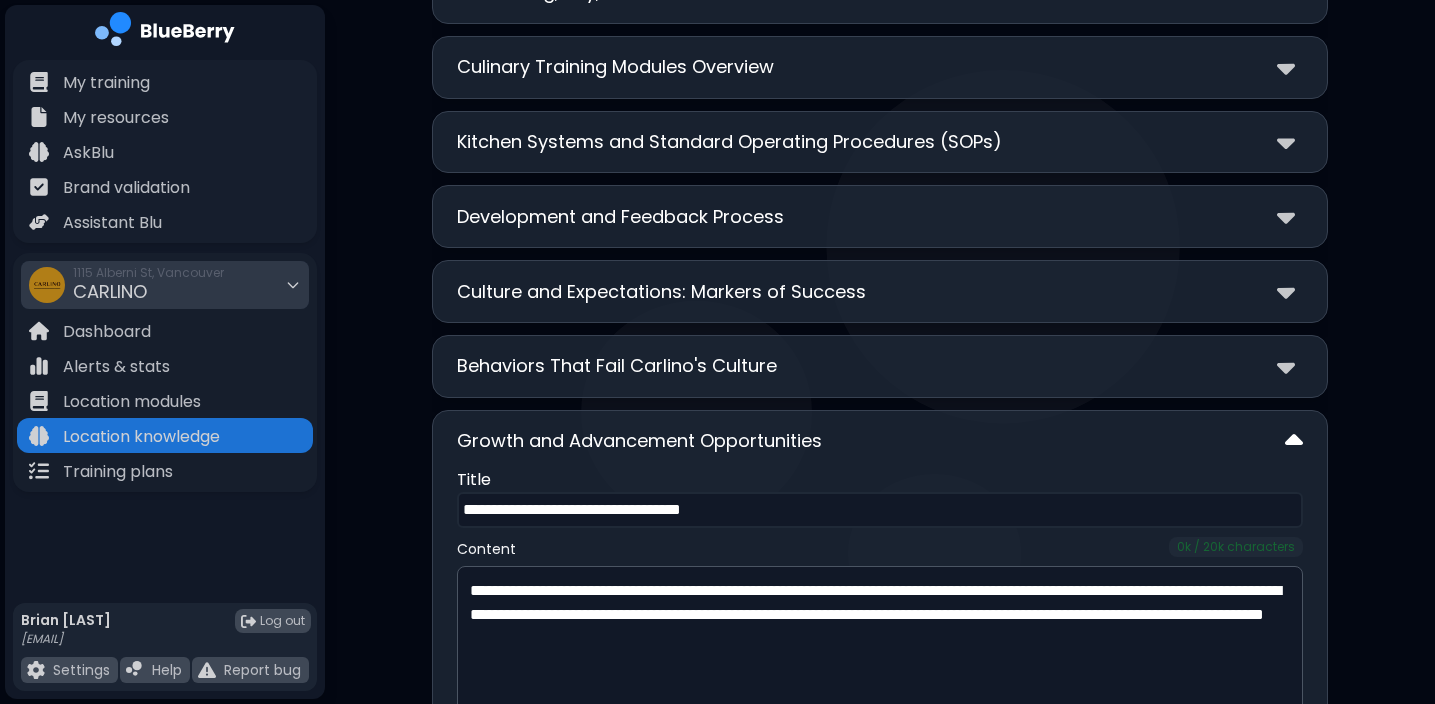 click at bounding box center [1294, 441] 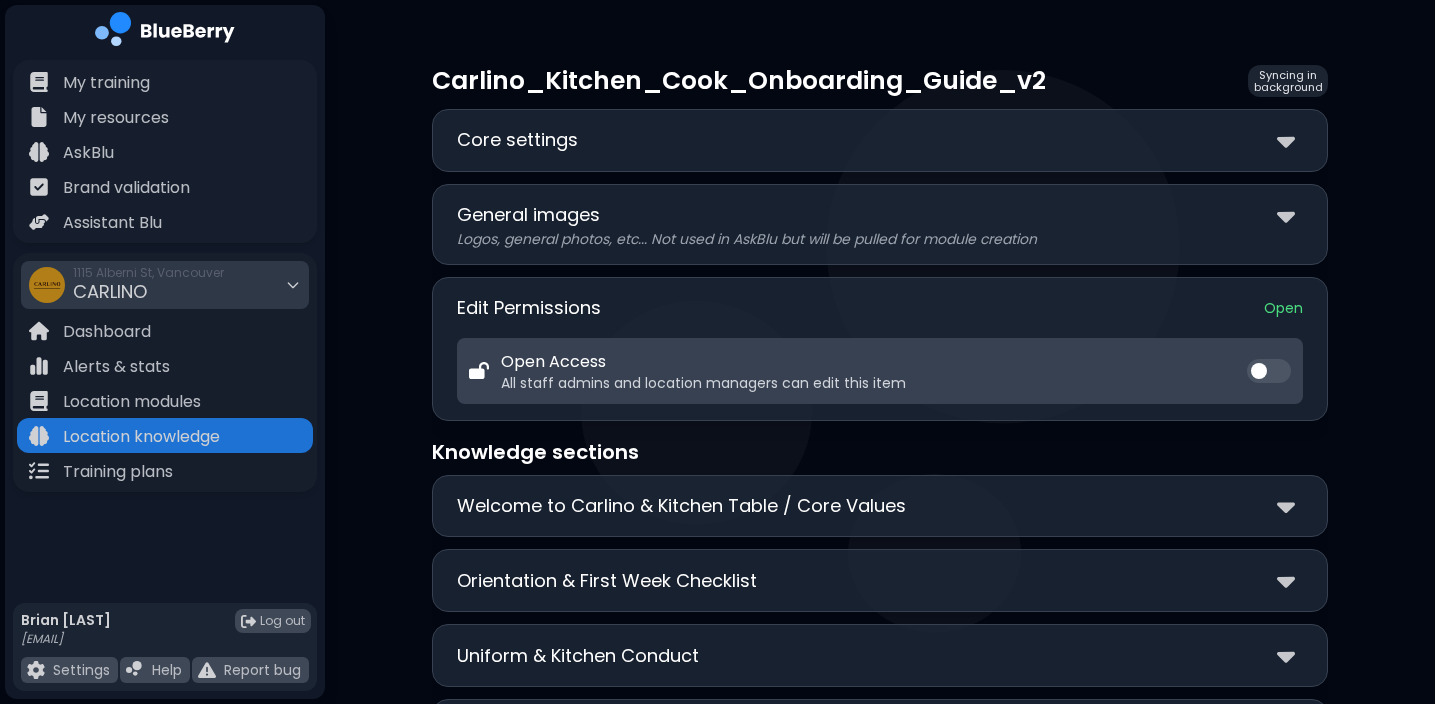 scroll, scrollTop: 0, scrollLeft: 0, axis: both 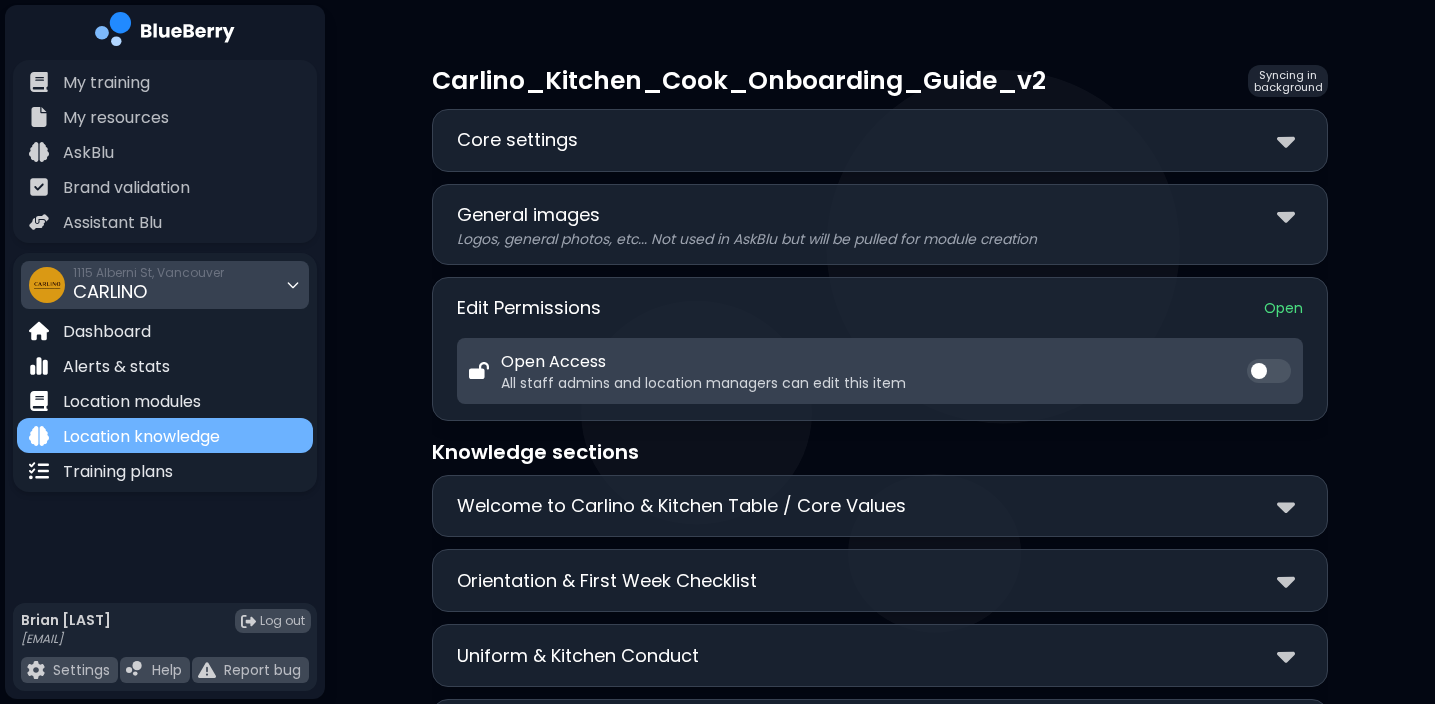 click on "Location knowledge" at bounding box center [141, 437] 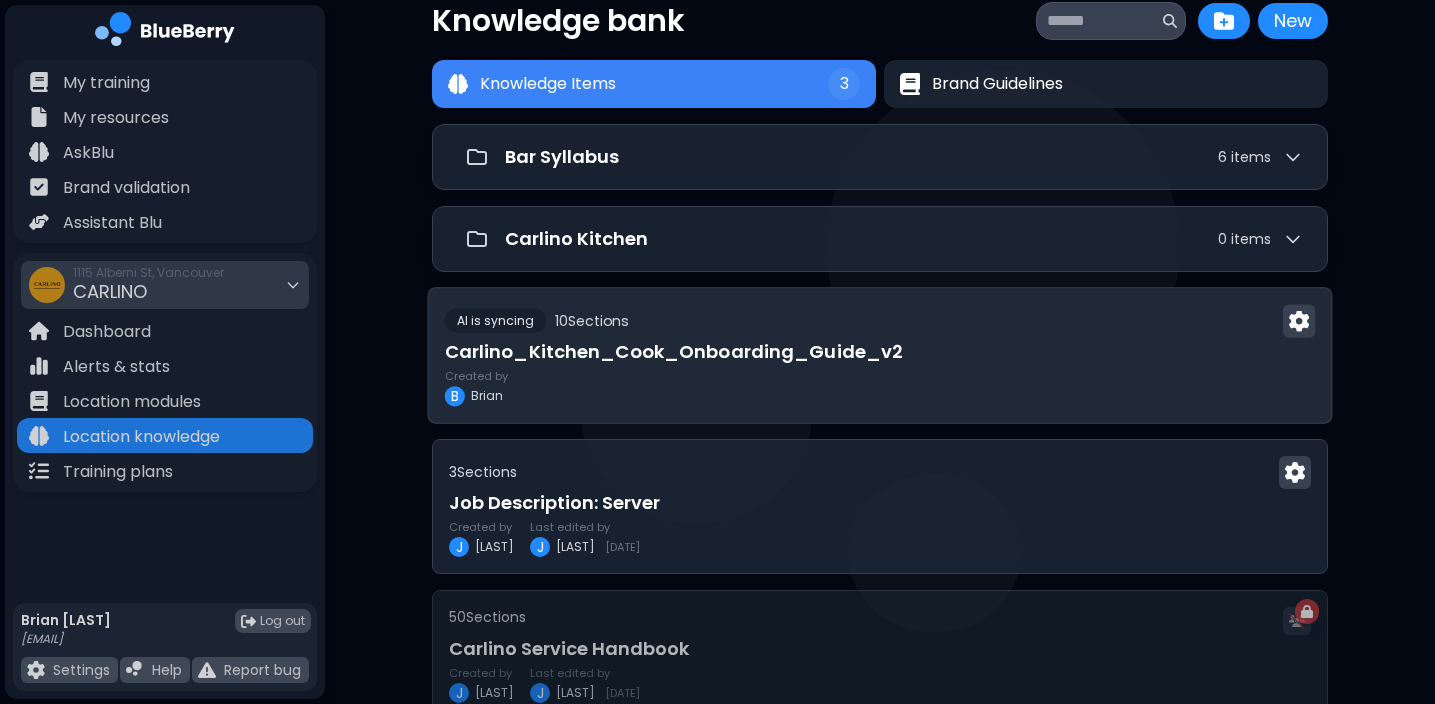 scroll, scrollTop: 48, scrollLeft: 0, axis: vertical 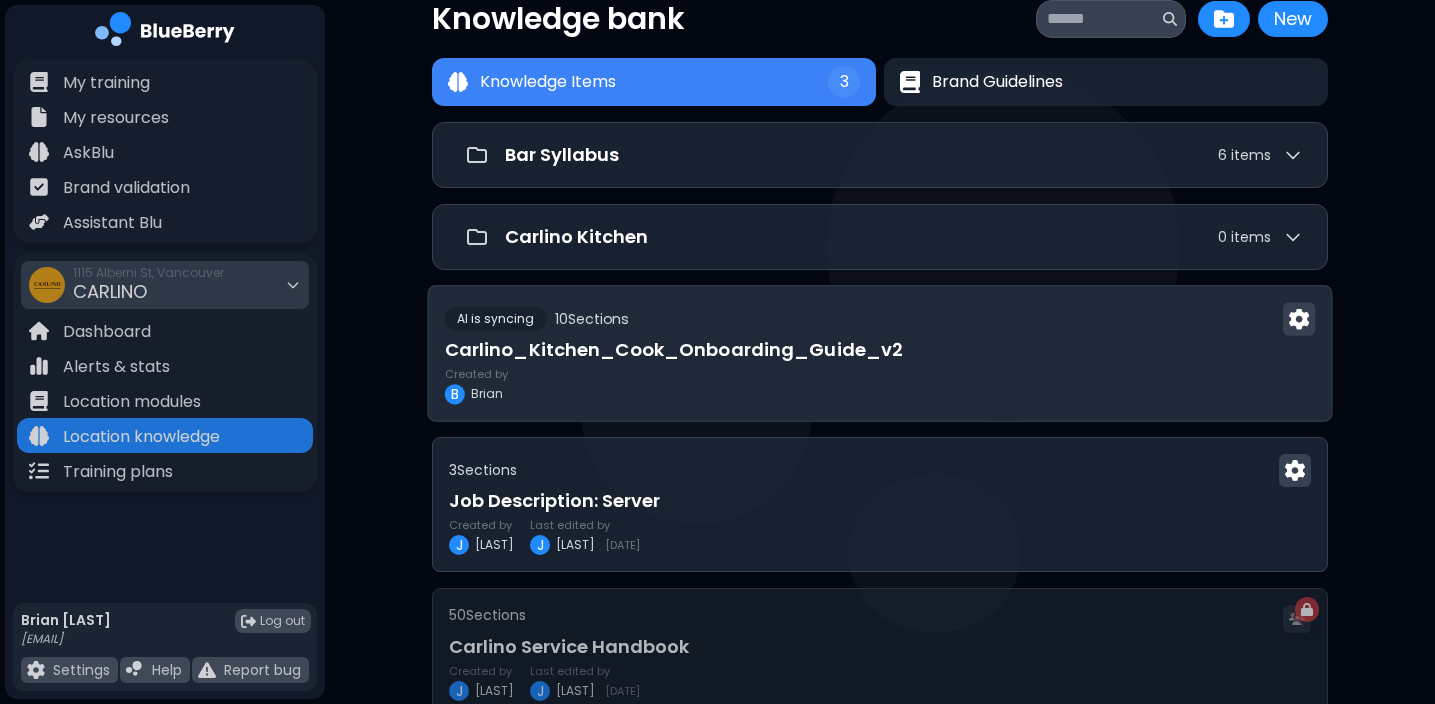 click on "AI is syncing 10  Section s" at bounding box center (880, 318) 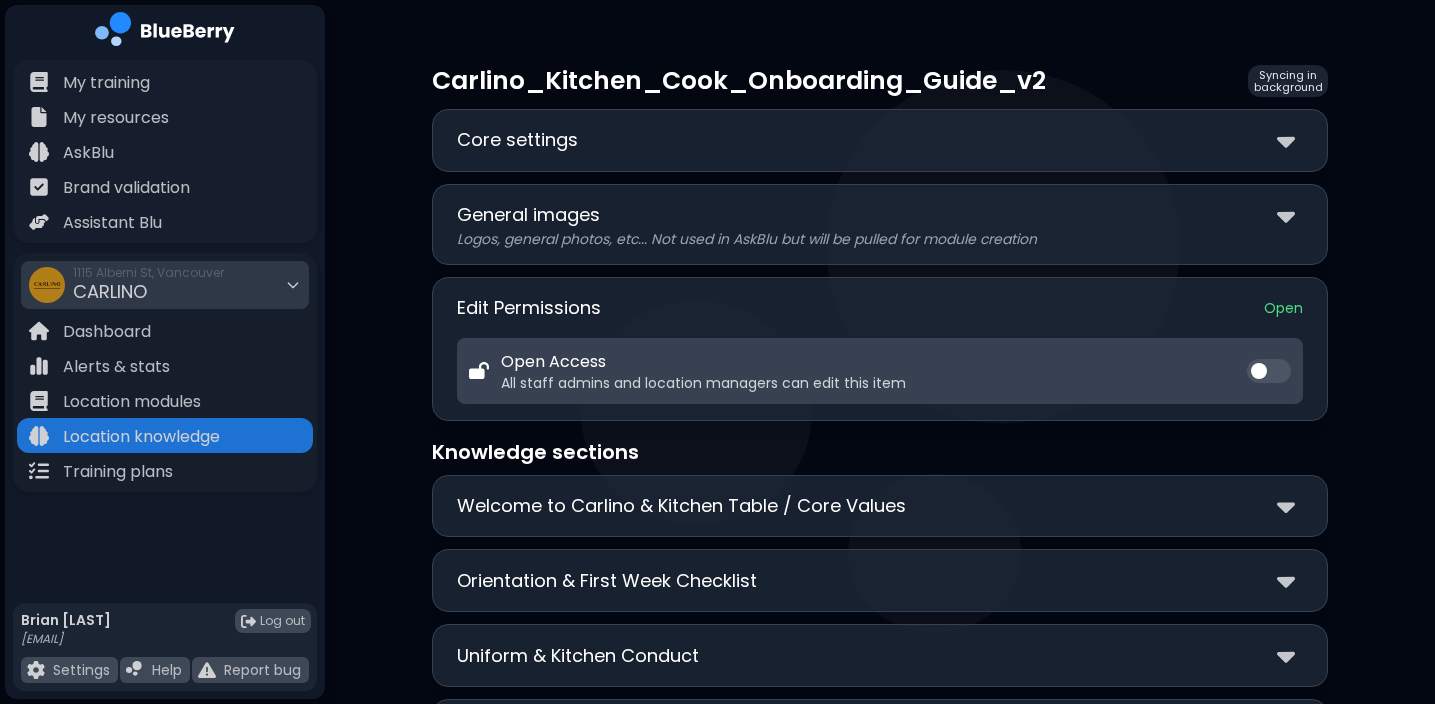 scroll, scrollTop: 0, scrollLeft: 0, axis: both 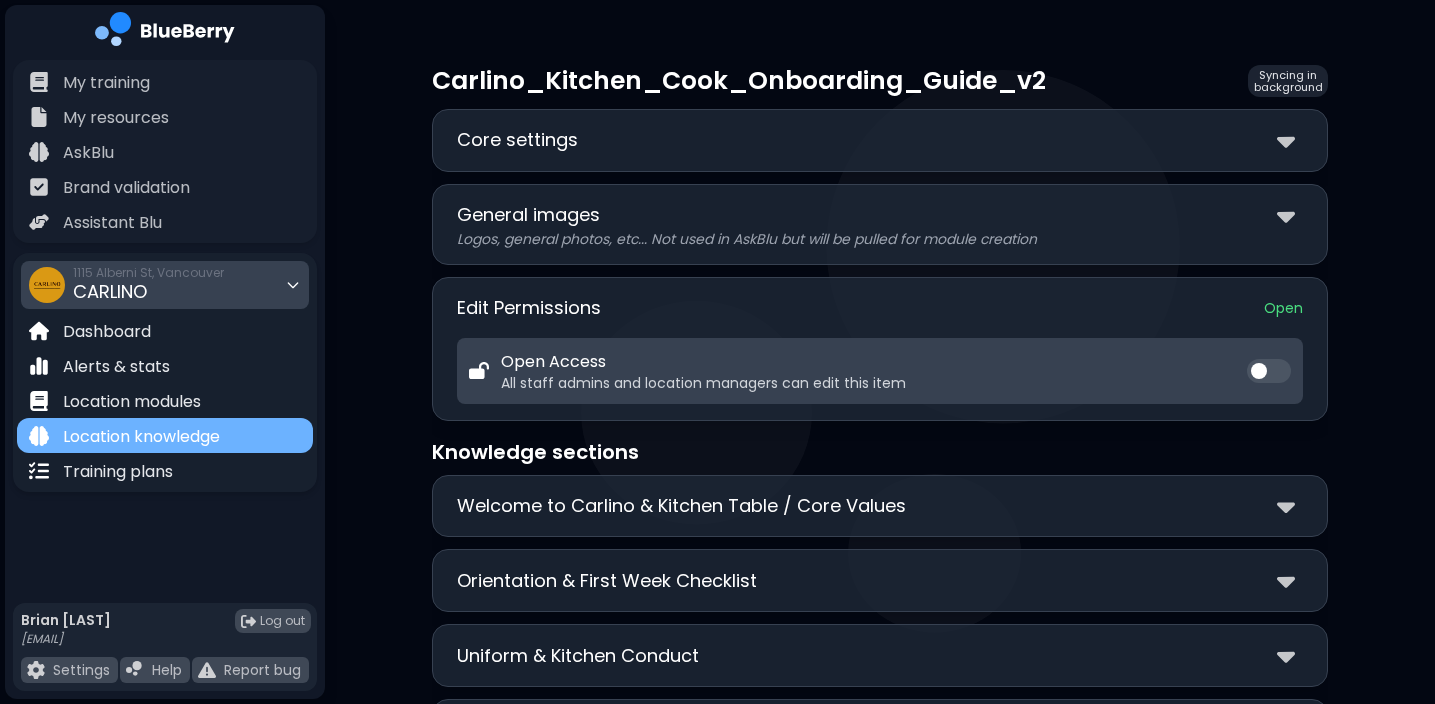 click on "Location knowledge" at bounding box center (141, 437) 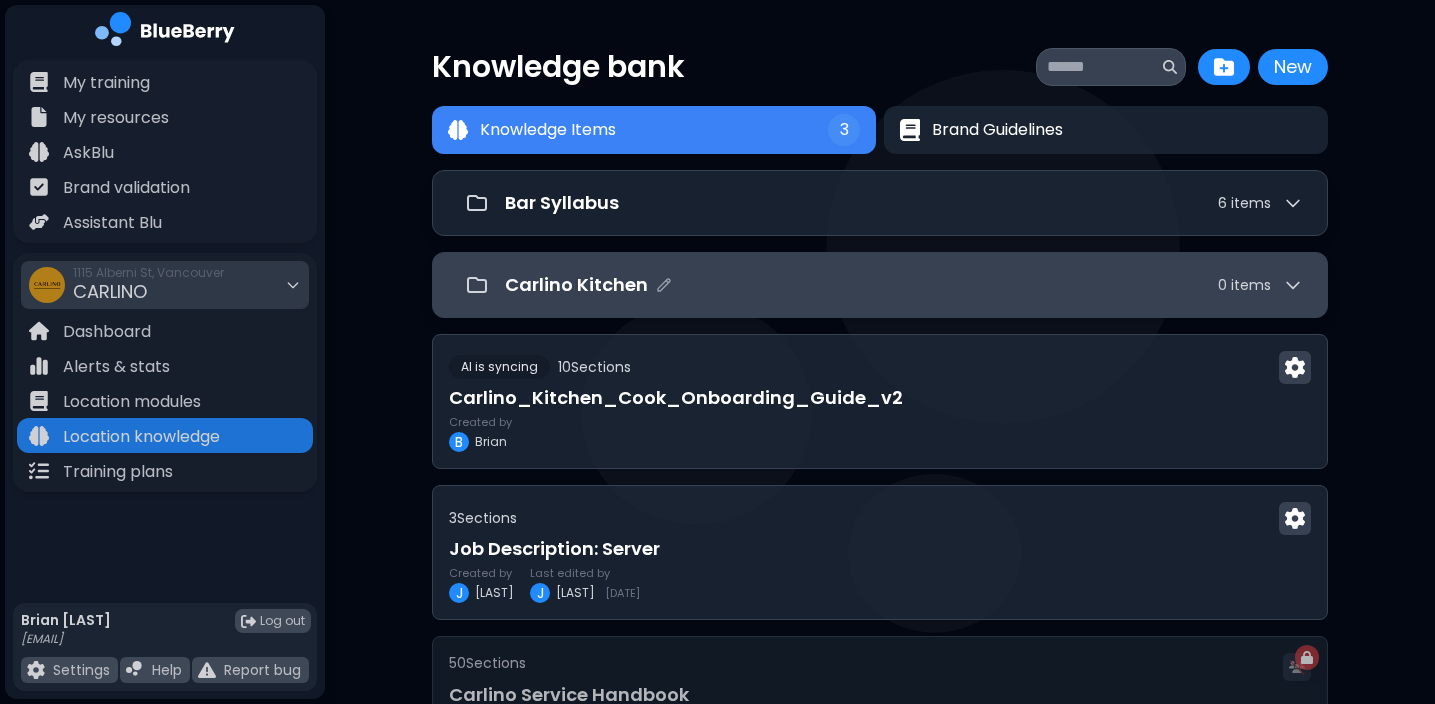 click 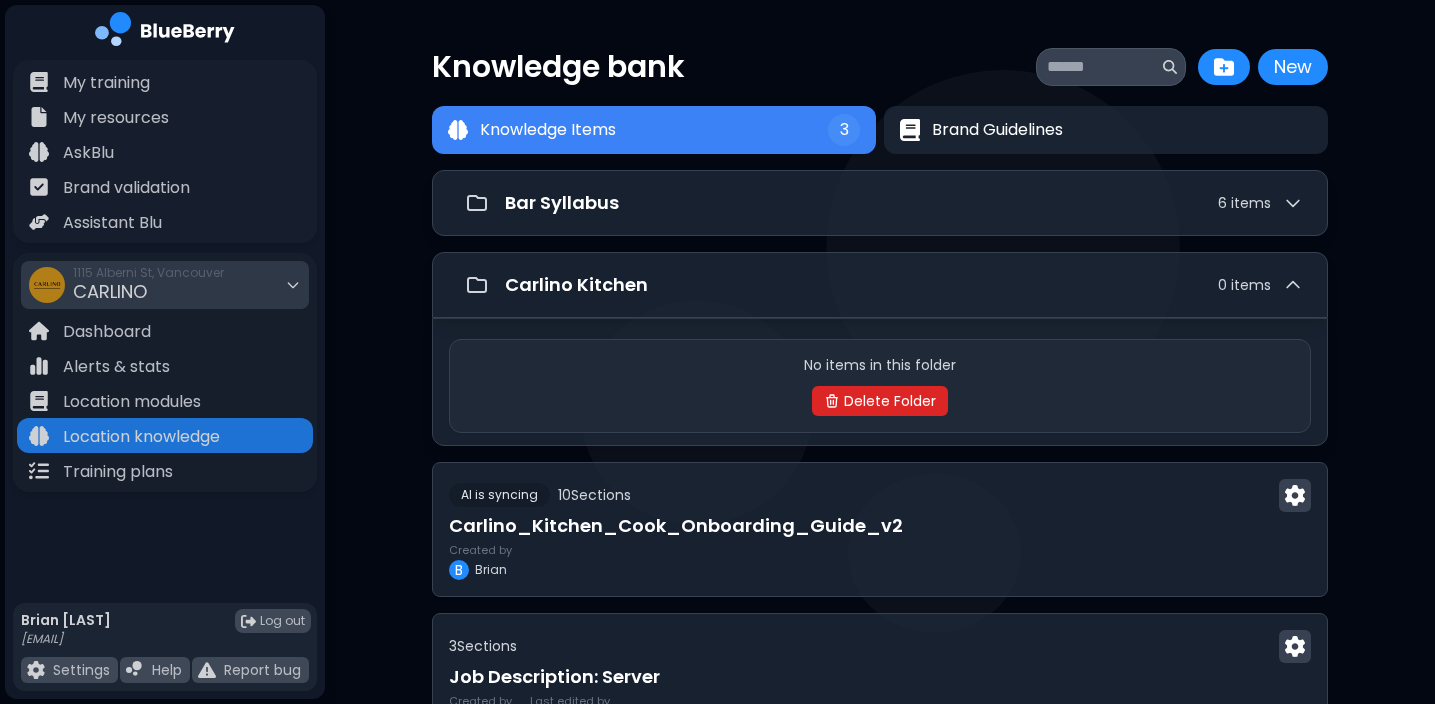 click on "Delete Folder" at bounding box center (880, 401) 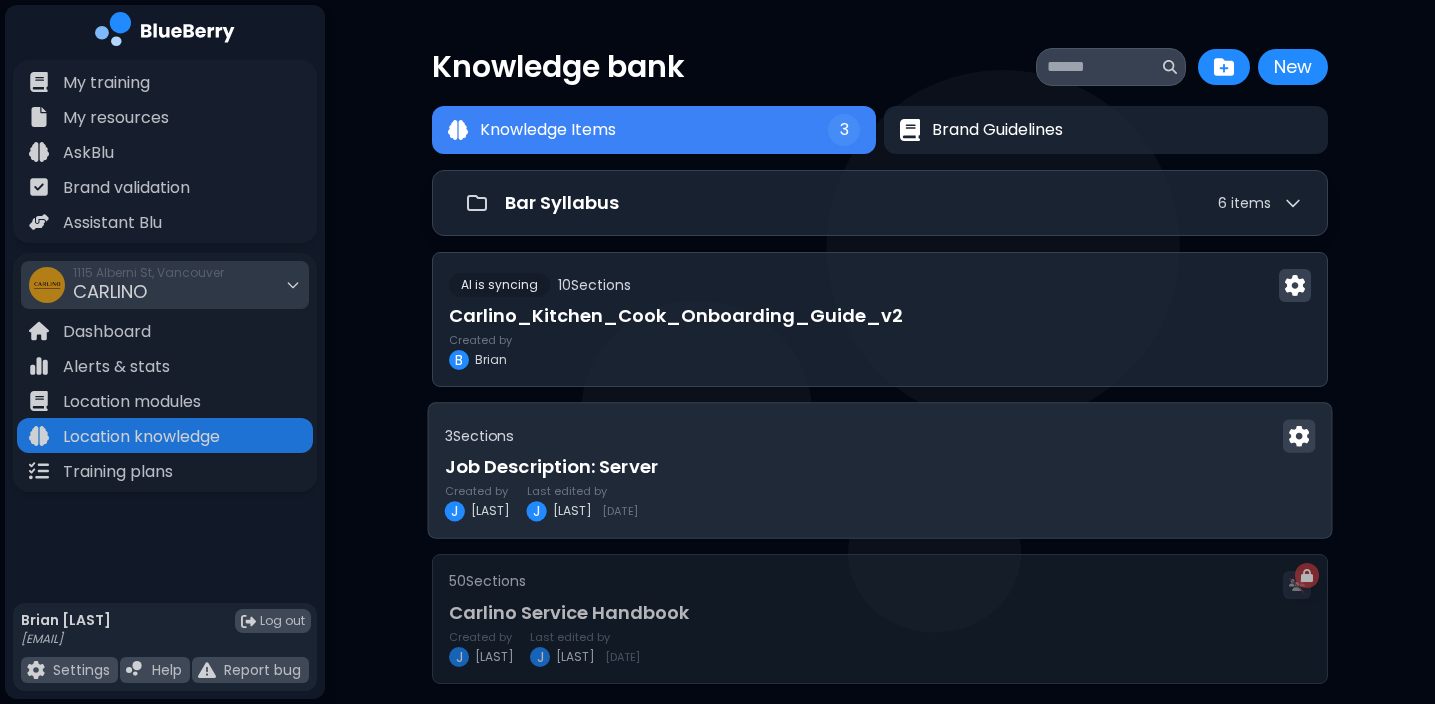 scroll, scrollTop: 0, scrollLeft: 0, axis: both 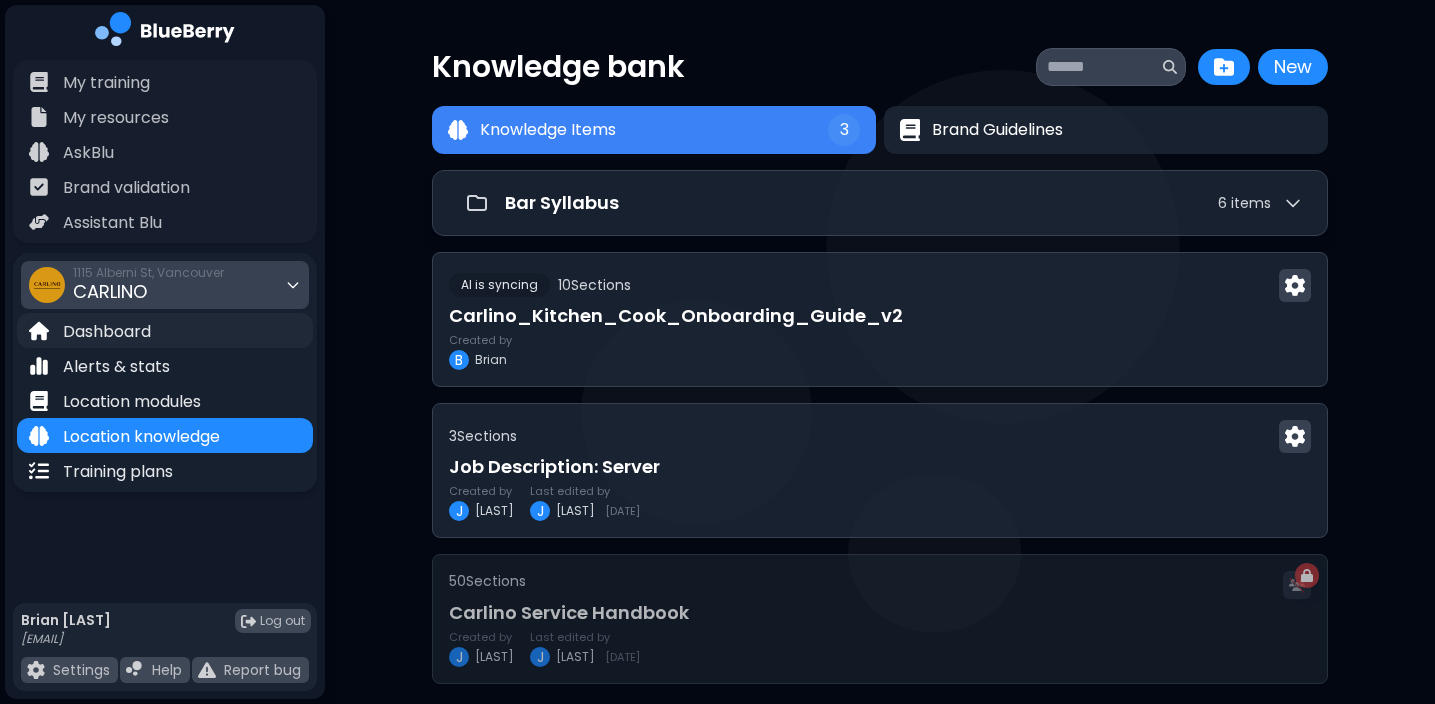 click on "Dashboard" at bounding box center [165, 330] 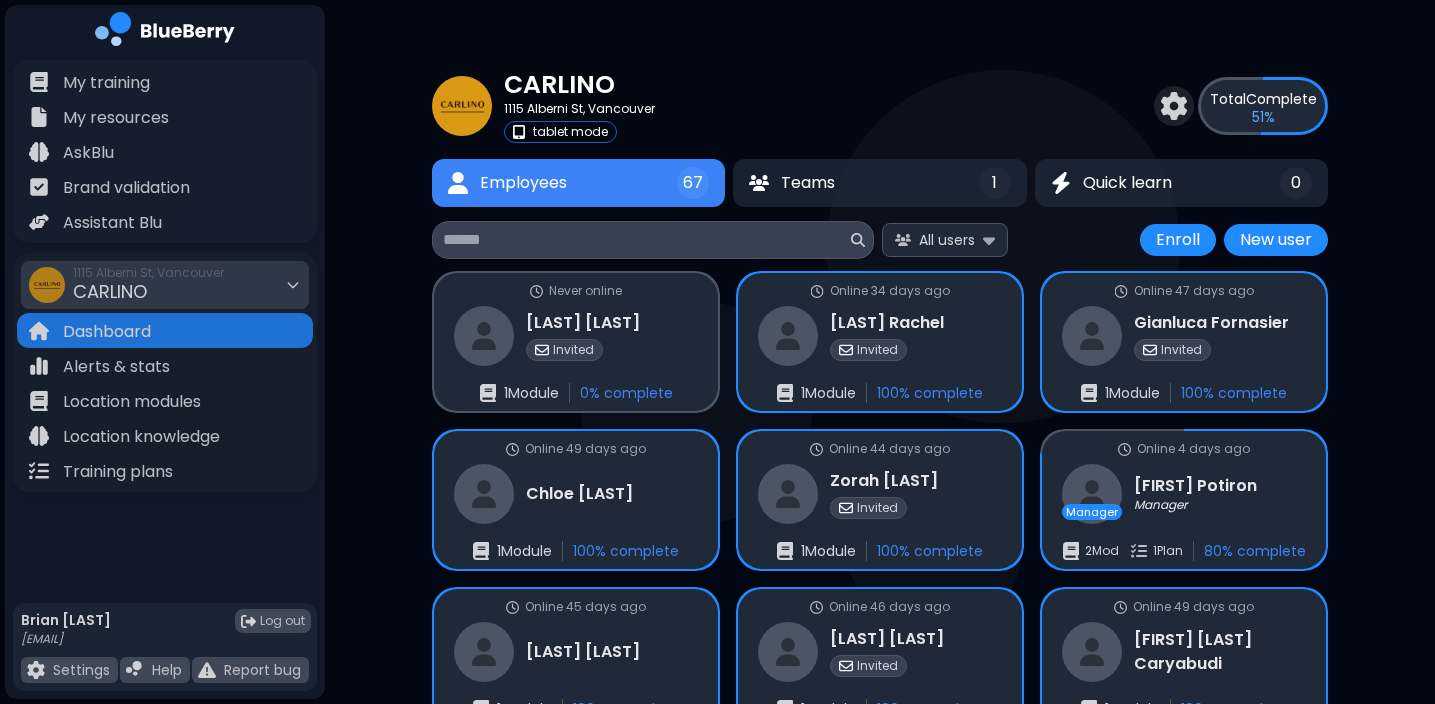 scroll, scrollTop: 0, scrollLeft: 0, axis: both 